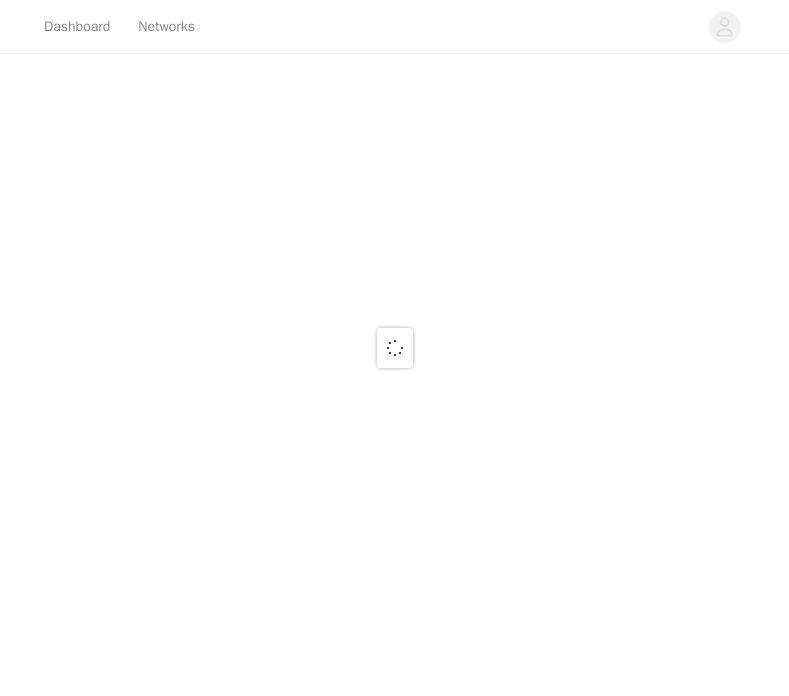 scroll, scrollTop: 0, scrollLeft: 0, axis: both 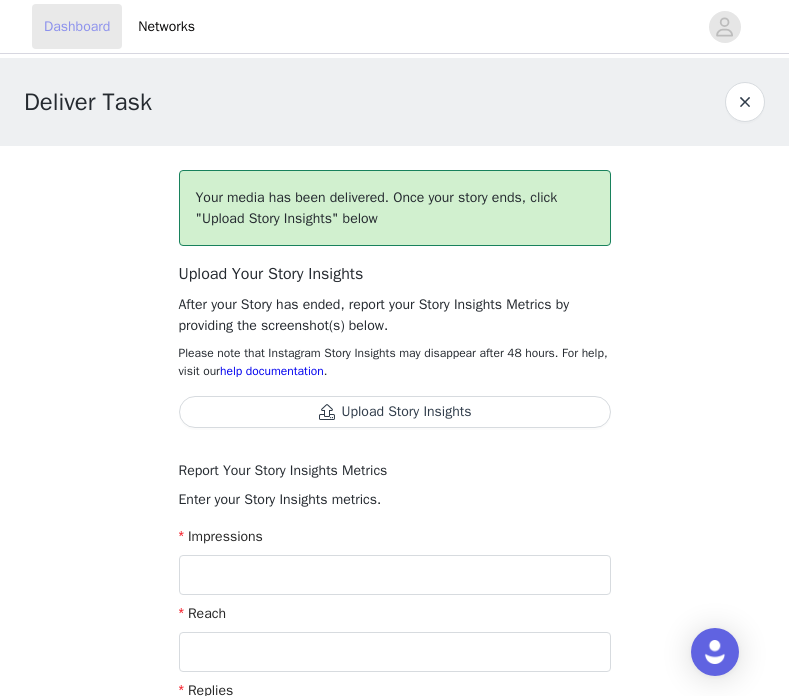 click on "Dashboard" at bounding box center (77, 26) 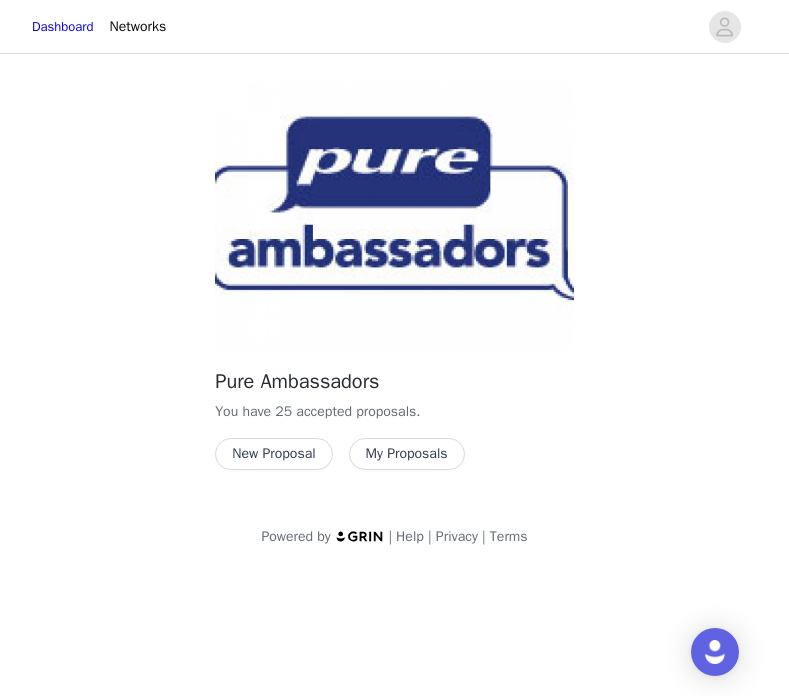 click on "New Proposal" at bounding box center [273, 454] 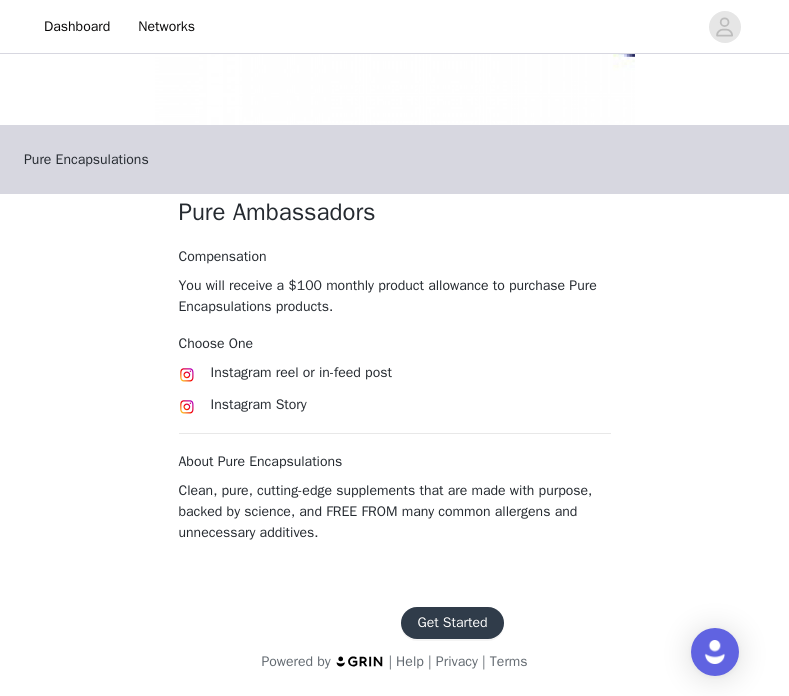 scroll, scrollTop: 293, scrollLeft: 0, axis: vertical 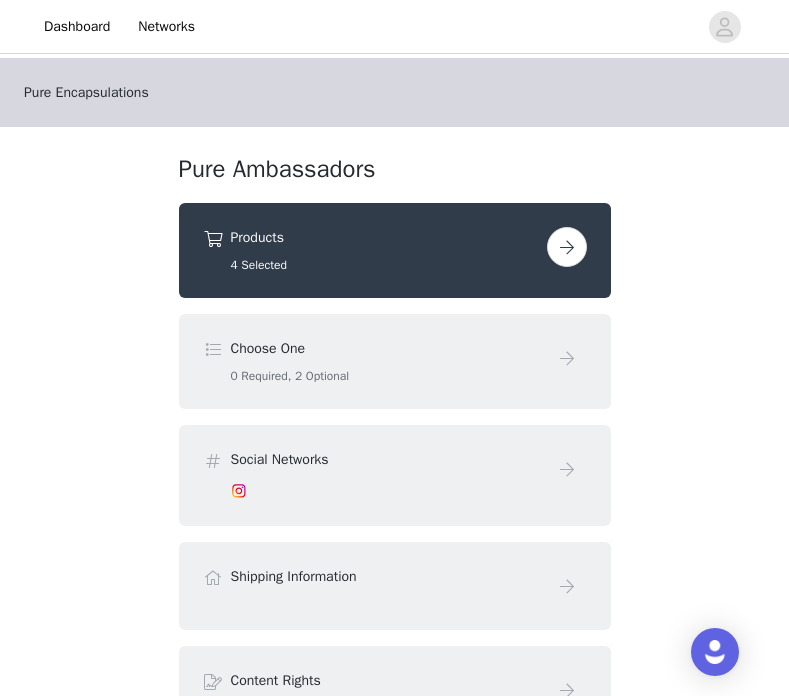 click on "0 Required, 2 Optional" at bounding box center (385, 376) 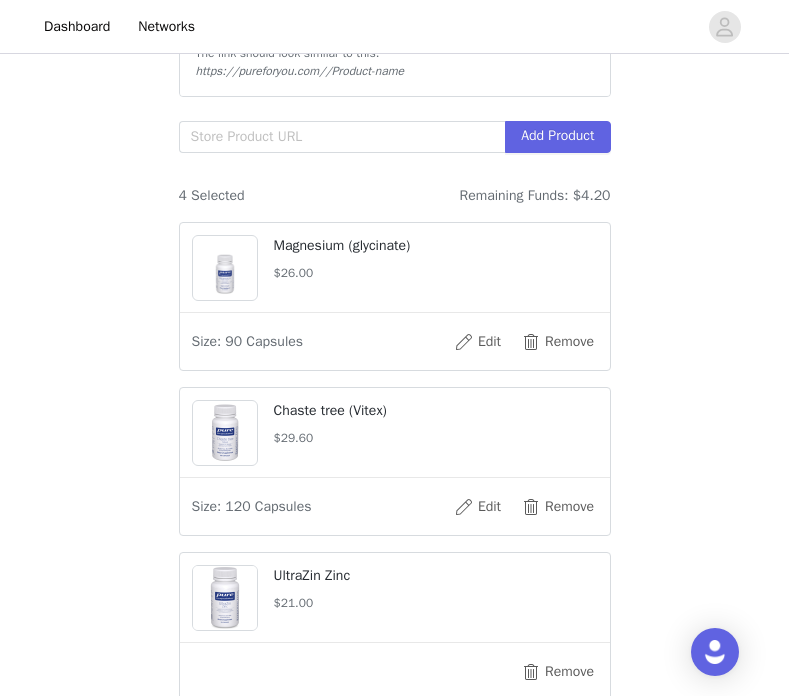 scroll, scrollTop: 420, scrollLeft: 0, axis: vertical 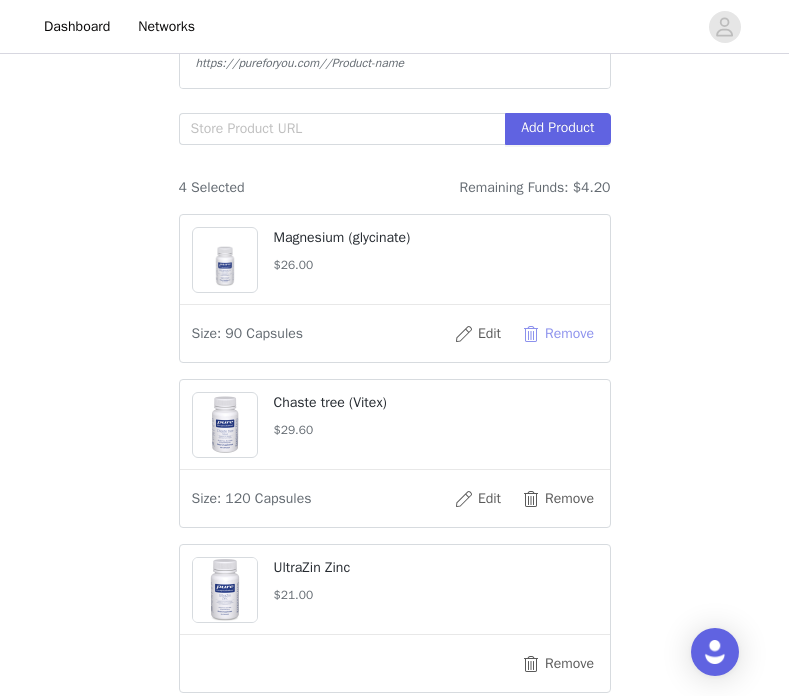 click on "Remove" at bounding box center (558, 334) 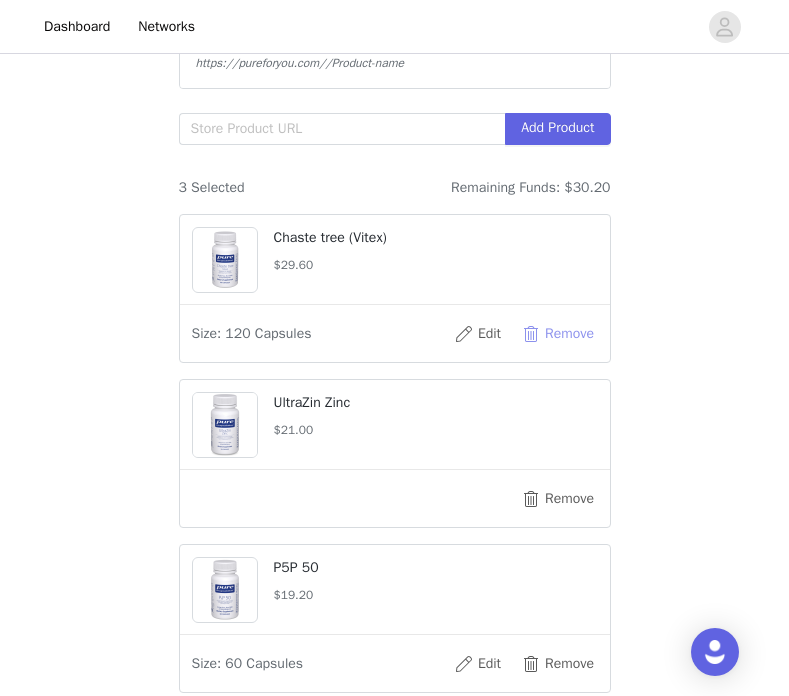 click on "Remove" at bounding box center [558, 334] 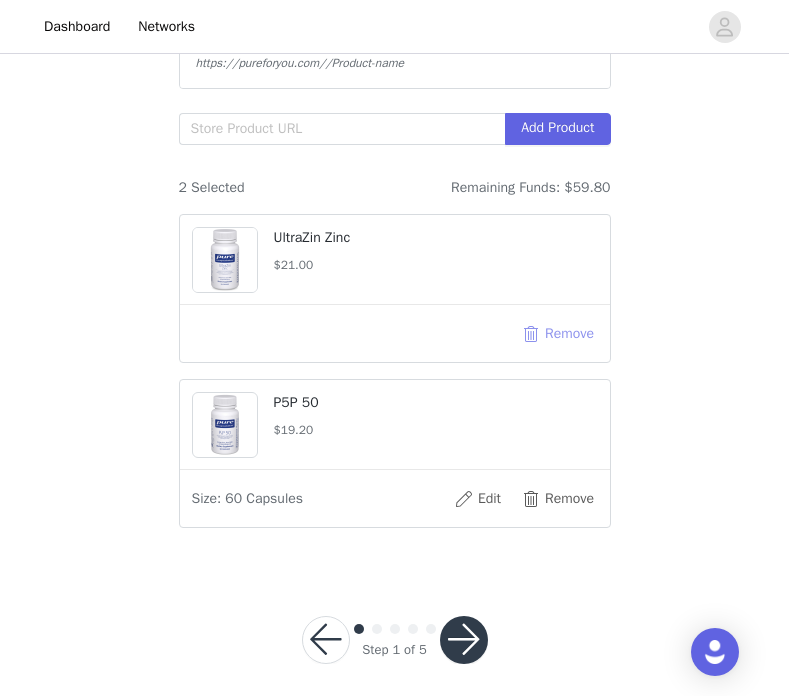 click on "Remove" at bounding box center (558, 334) 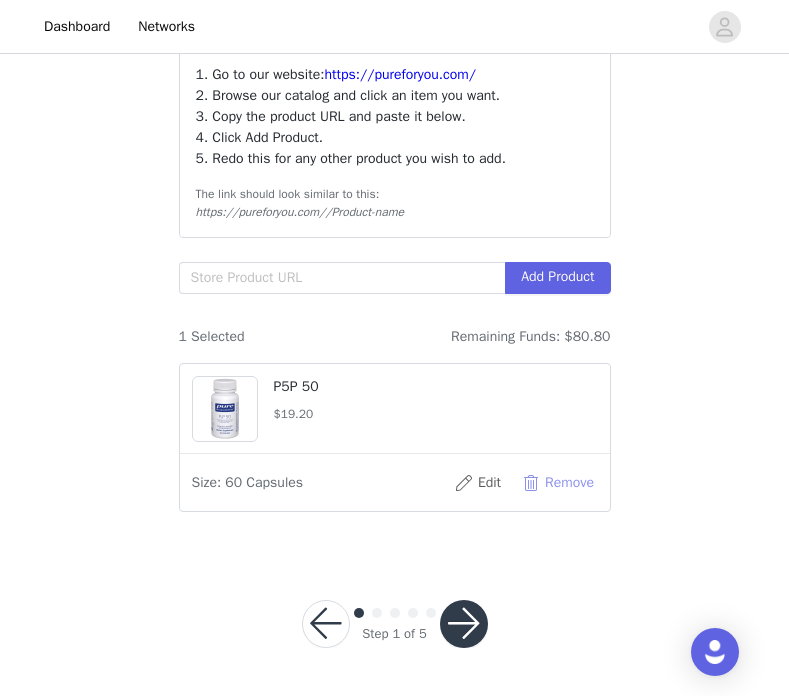click on "Remove" at bounding box center [558, 483] 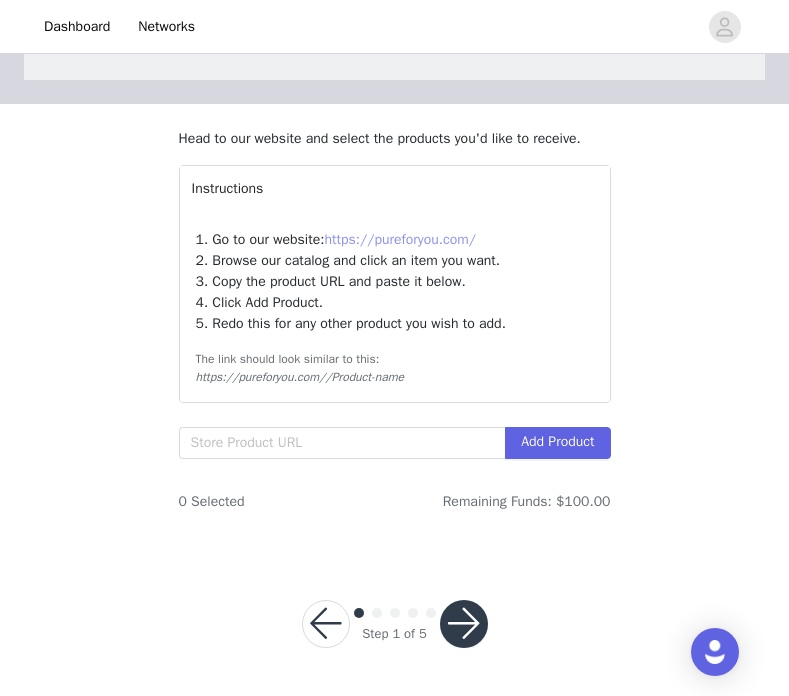 click on "https://pureforyou.com/" at bounding box center [400, 239] 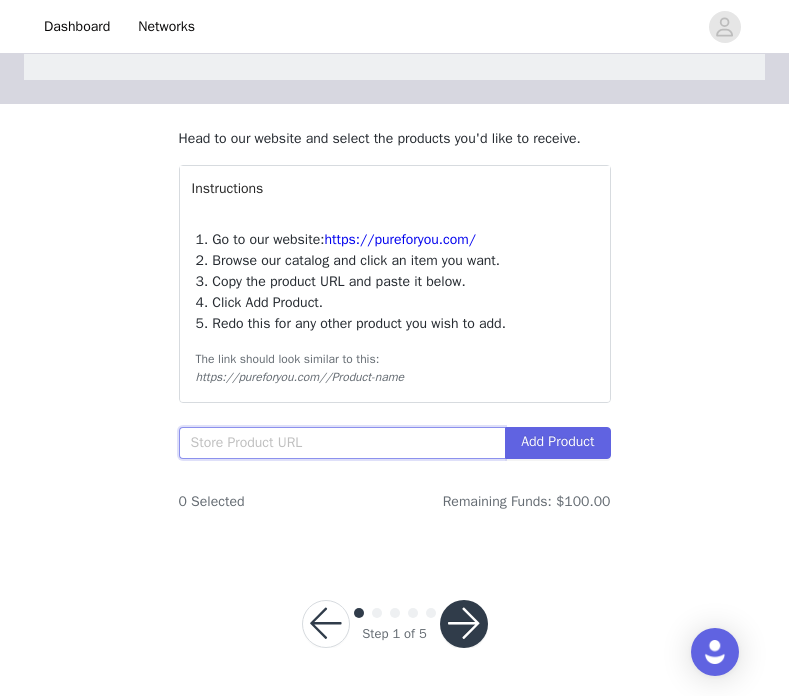 click at bounding box center [342, 443] 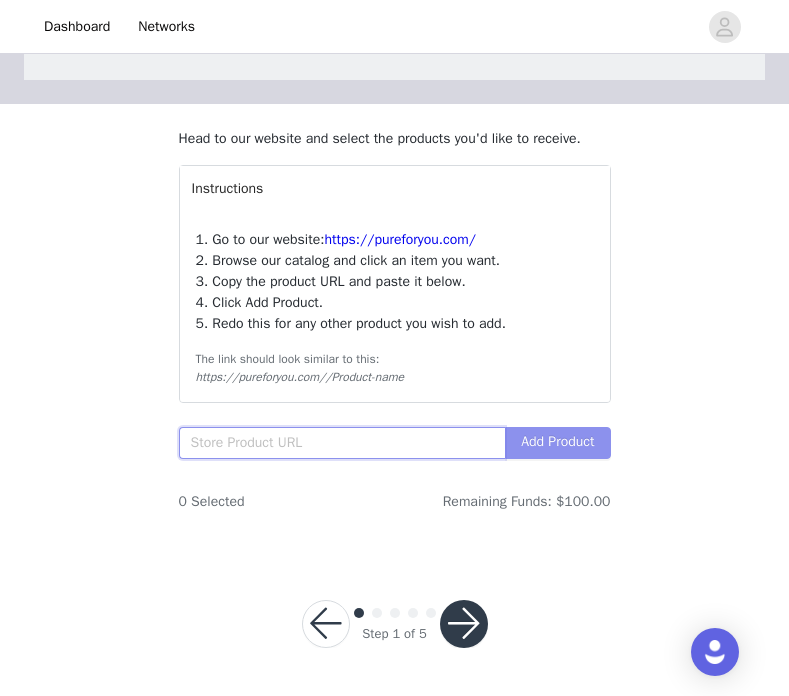 paste on "https://smartq.pureforyou.com/products/40638309793826/prenatal-nutrients" 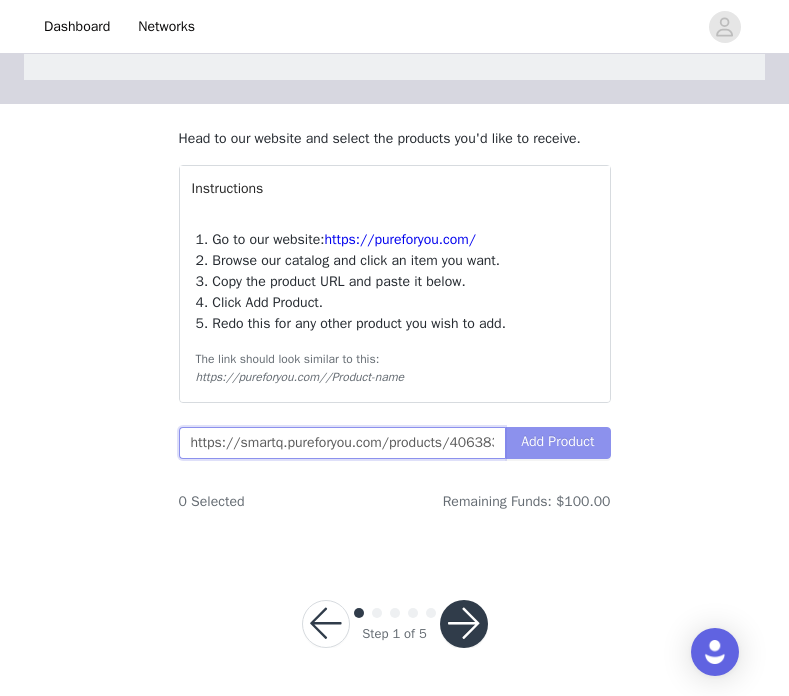 scroll, scrollTop: 0, scrollLeft: 208, axis: horizontal 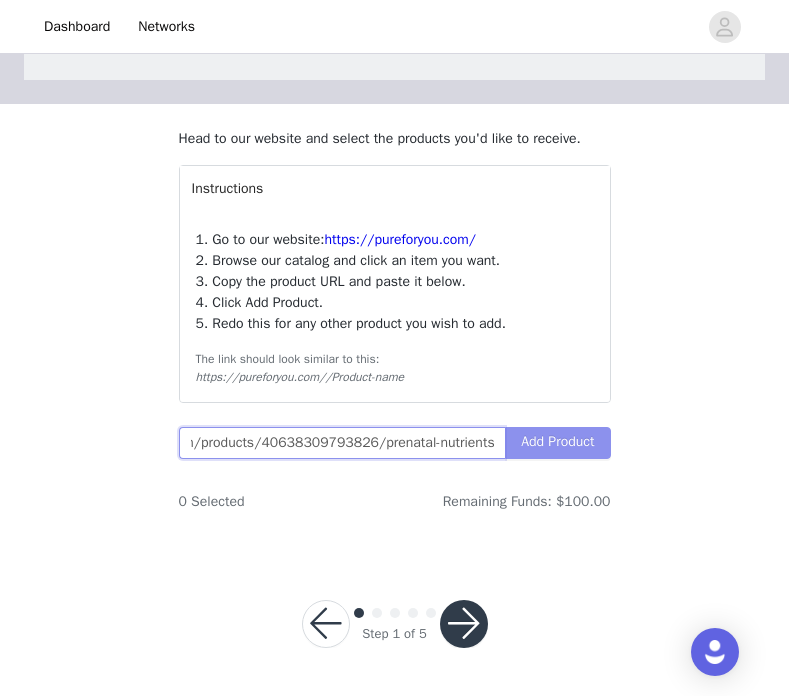 type on "https://smartq.pureforyou.com/products/40638309793826/prenatal-nutrients" 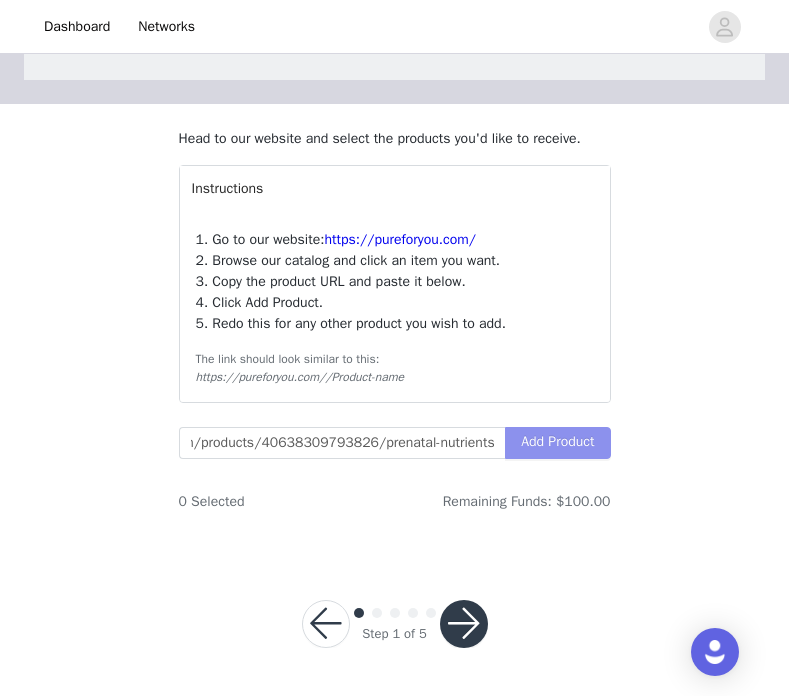 scroll, scrollTop: 0, scrollLeft: 0, axis: both 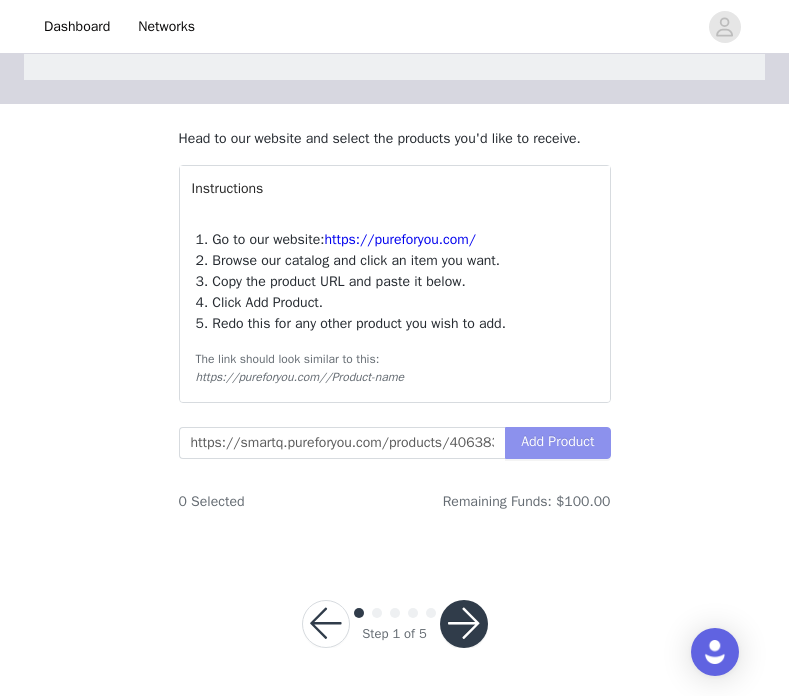 click on "Add Product" at bounding box center [557, 443] 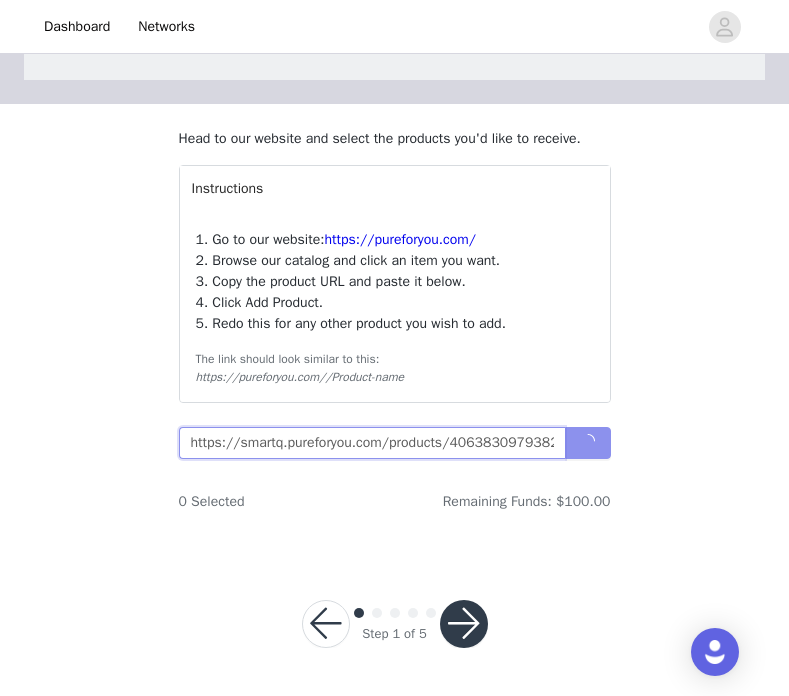 scroll, scrollTop: 0, scrollLeft: 142, axis: horizontal 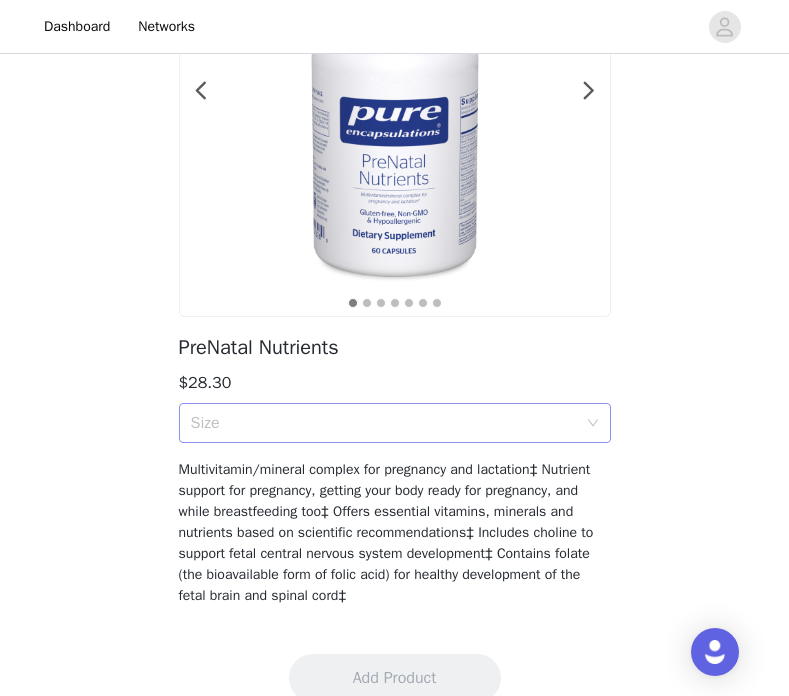 click on "Size" at bounding box center (384, 423) 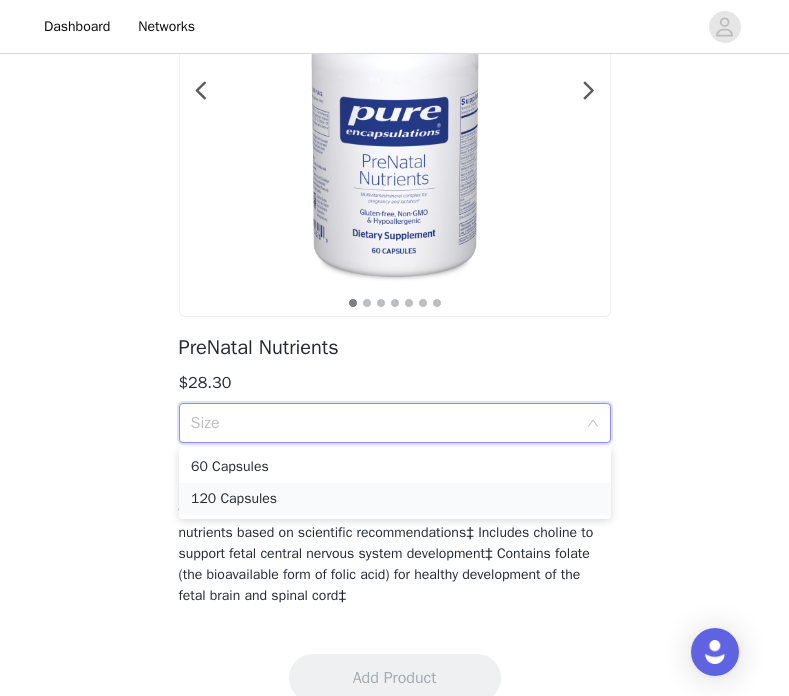 click on "120 Capsules" at bounding box center (395, 499) 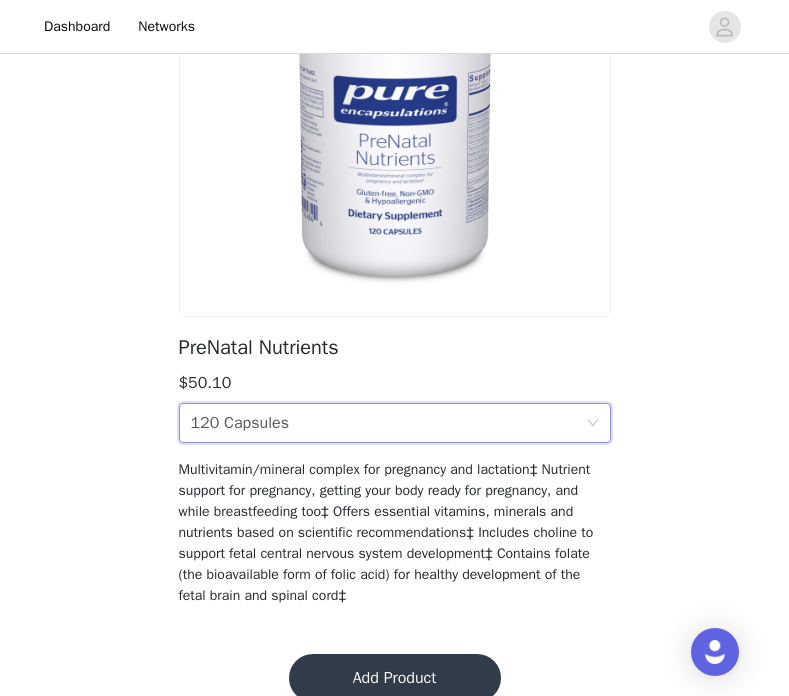 scroll, scrollTop: 275, scrollLeft: 0, axis: vertical 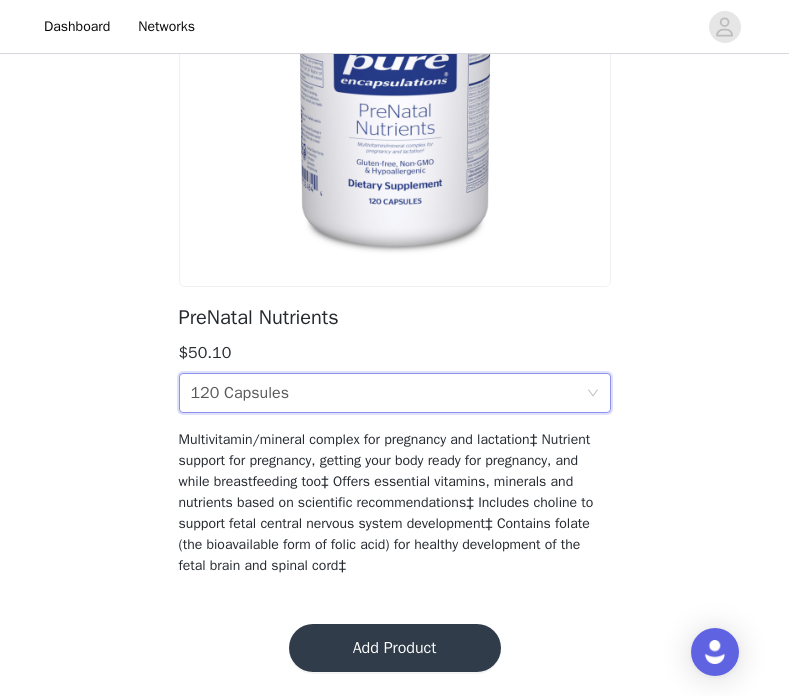 click on "Add Product" at bounding box center (395, 648) 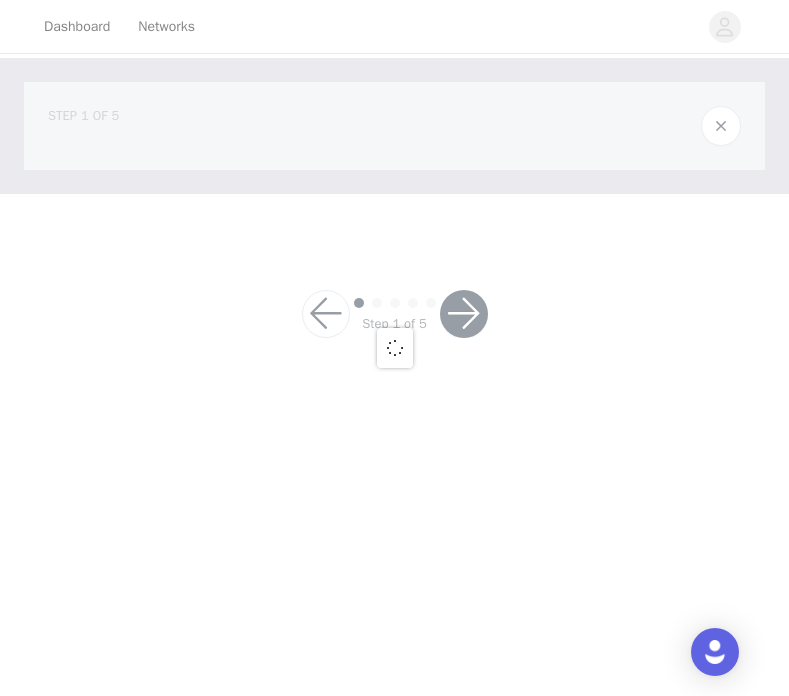 scroll, scrollTop: 0, scrollLeft: 0, axis: both 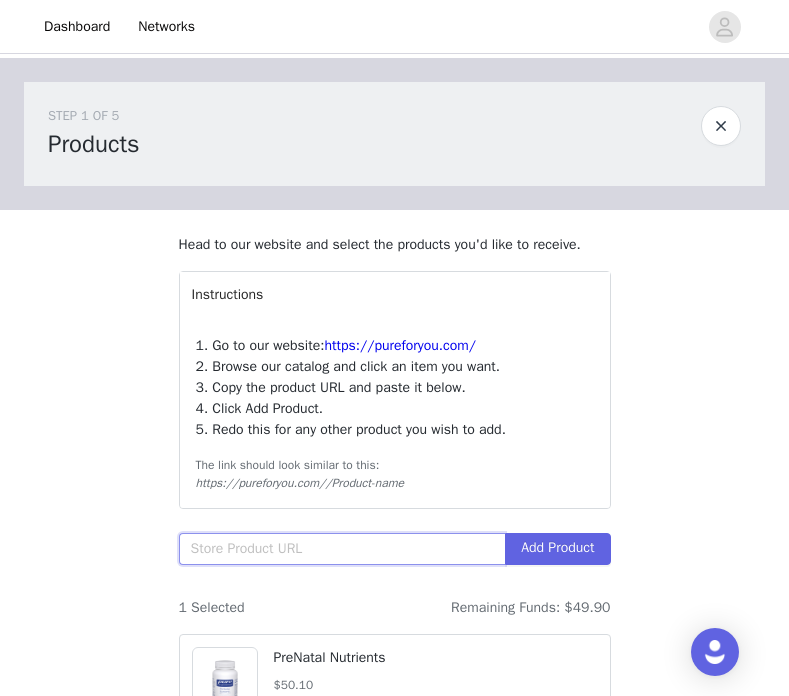 click at bounding box center [342, 549] 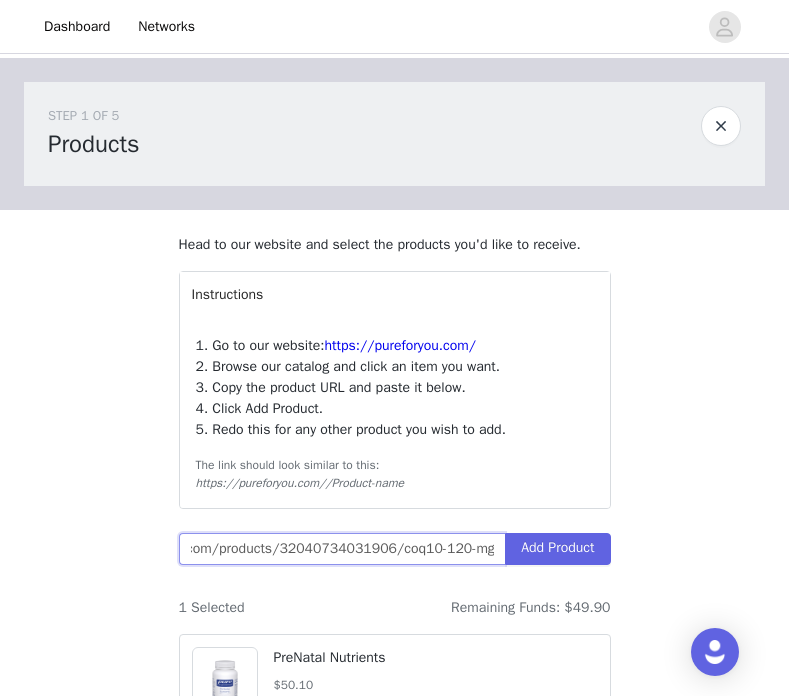 type on "https://smartq.pureforyou.com/products/32040734031906/coq10-120-mg" 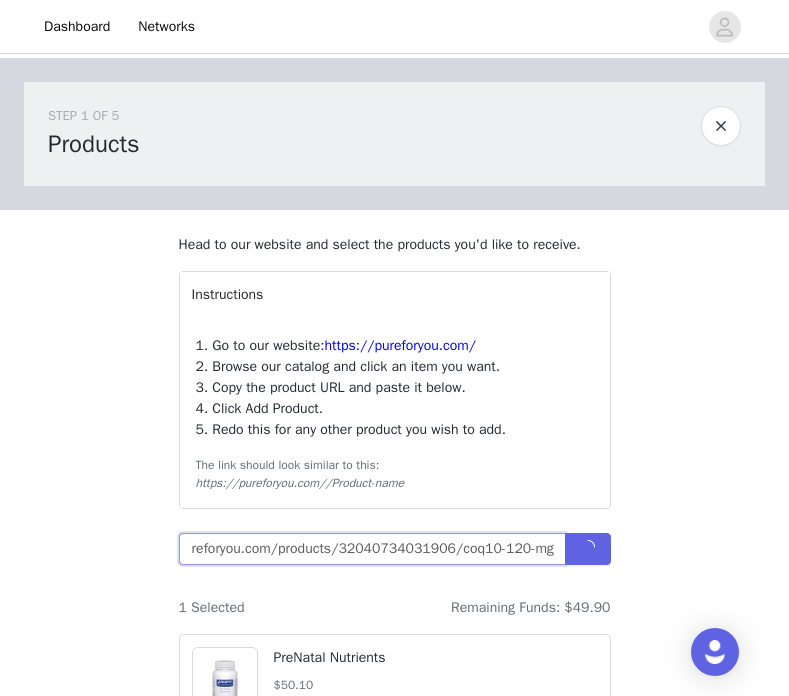 scroll, scrollTop: 0, scrollLeft: 126, axis: horizontal 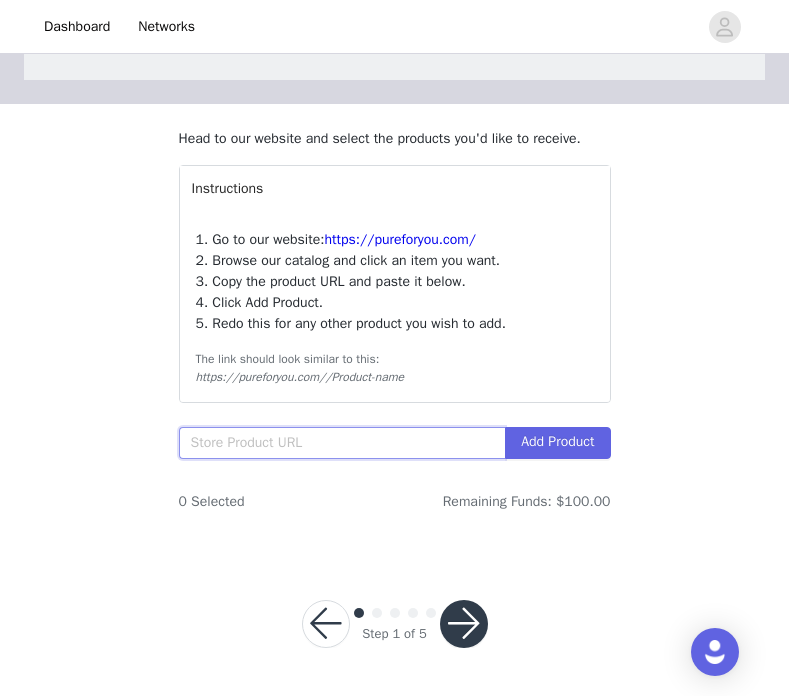 click at bounding box center [342, 443] 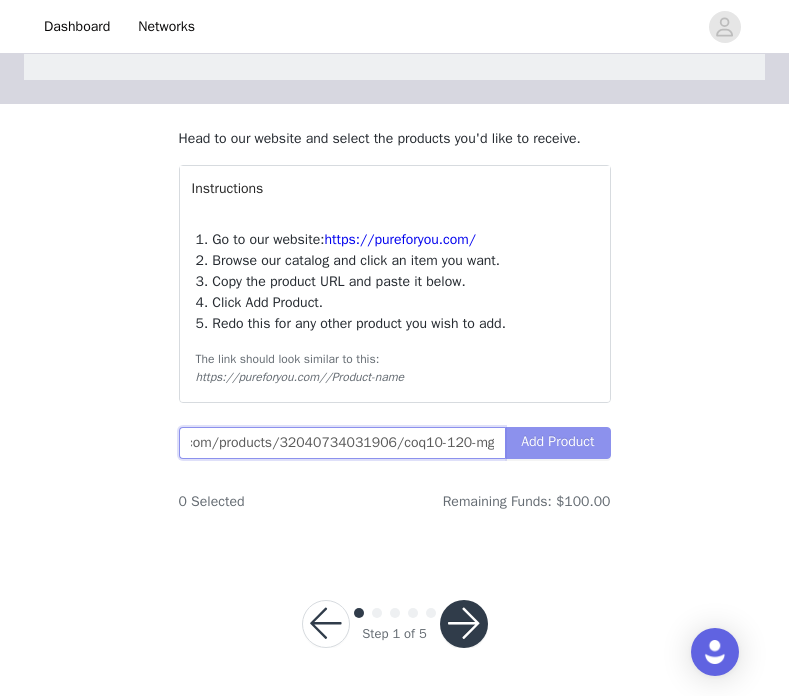 type on "https://smartq.pureforyou.com/products/32040734031906/coq10-120-mg" 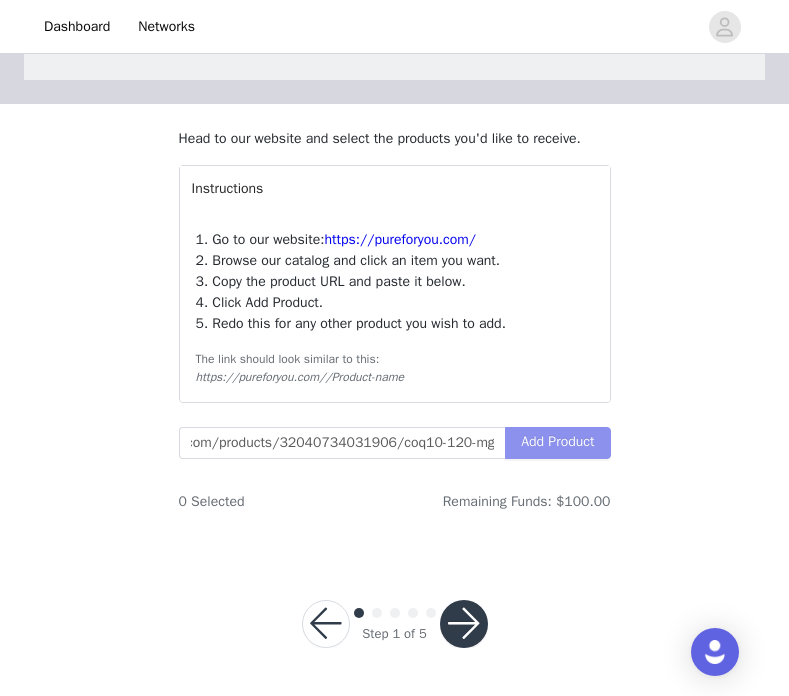 click on "Add Product" at bounding box center (557, 443) 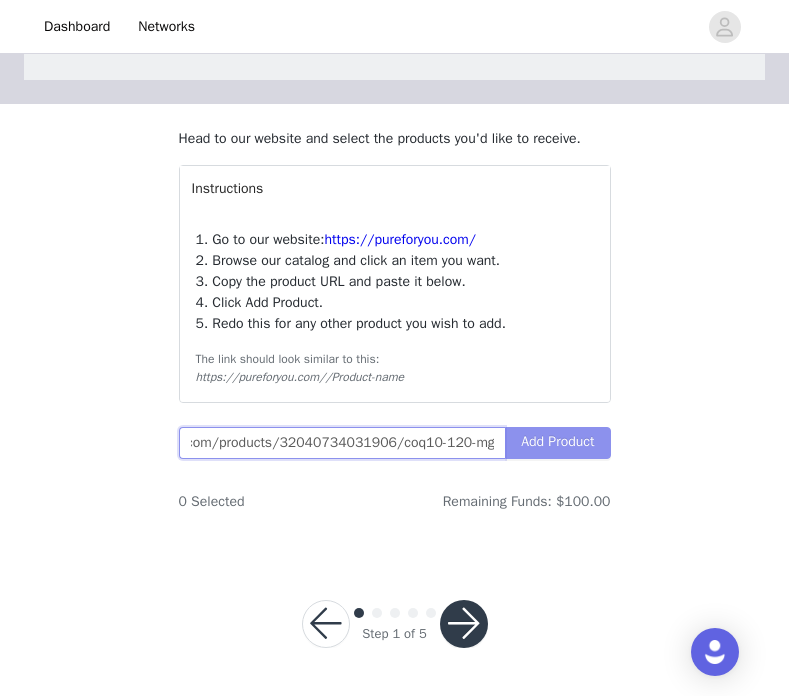 scroll, scrollTop: 0, scrollLeft: 126, axis: horizontal 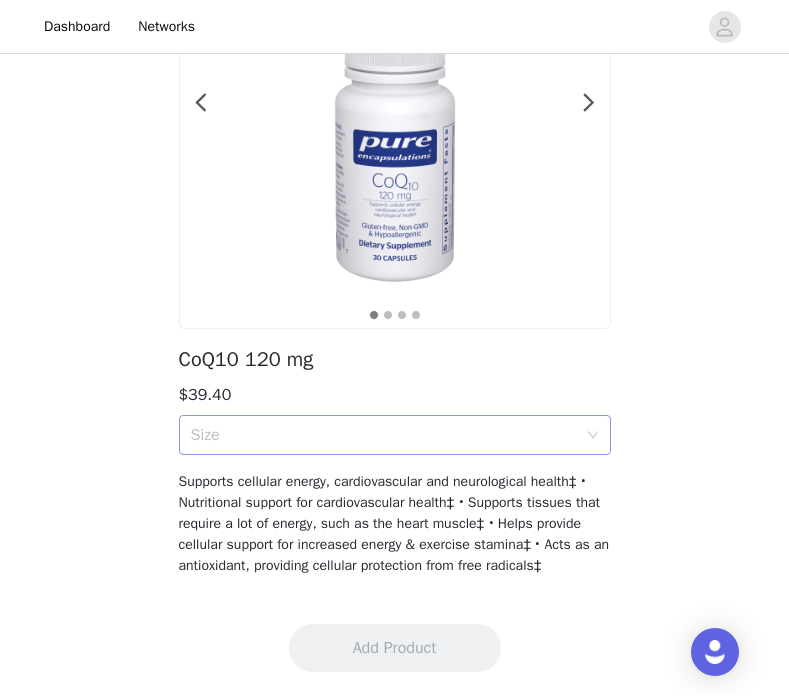 click on "Size" at bounding box center [388, 435] 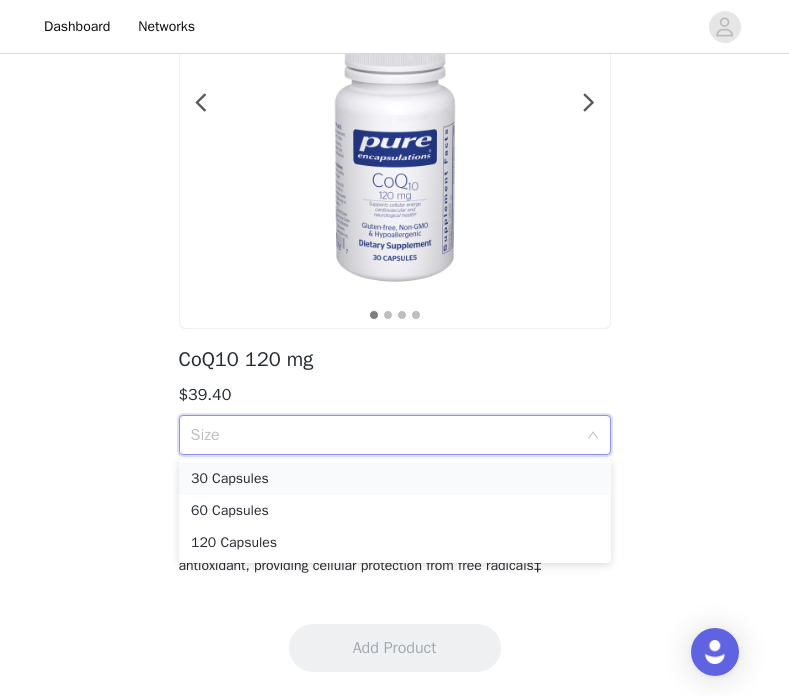 click on "30 Capsules" at bounding box center (395, 479) 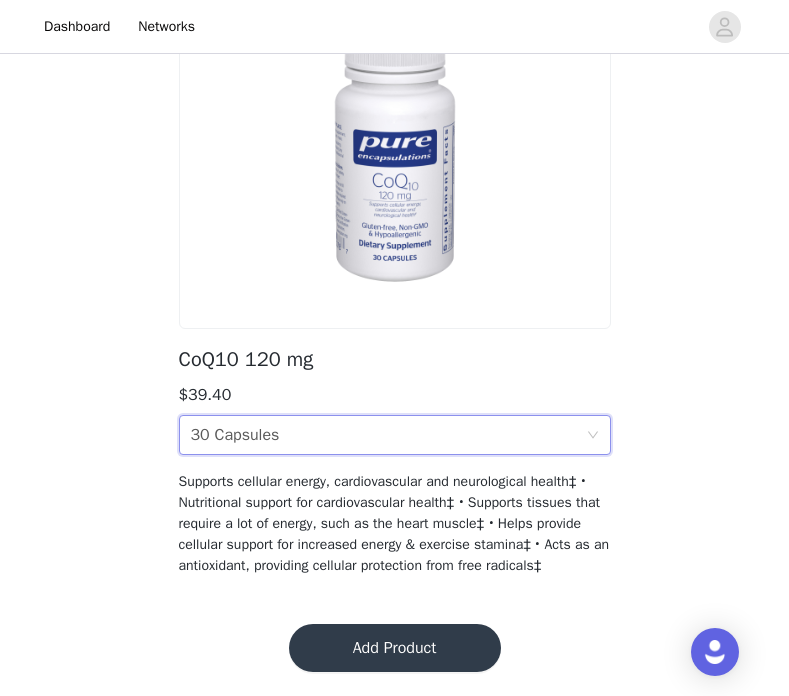 click on "Add Product" at bounding box center (395, 648) 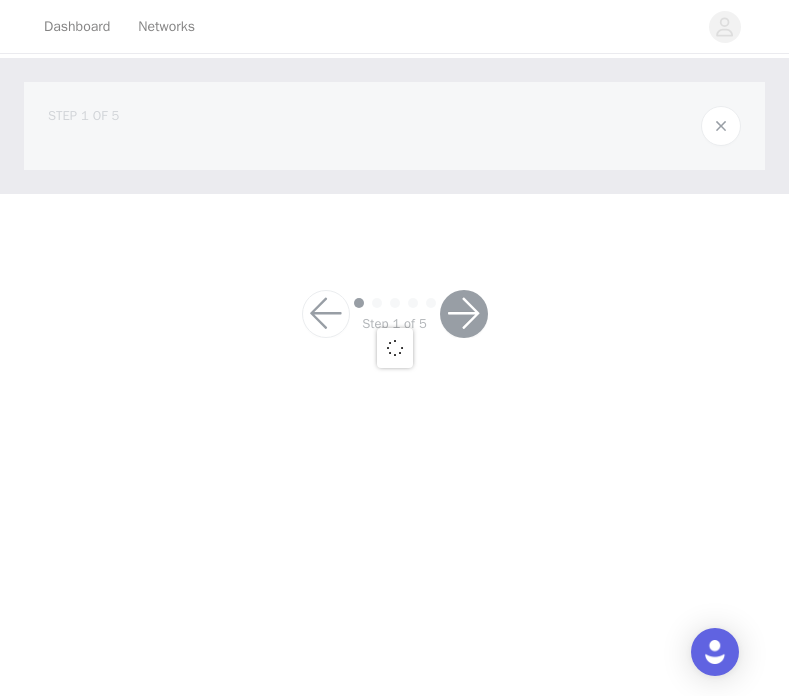 scroll, scrollTop: 0, scrollLeft: 0, axis: both 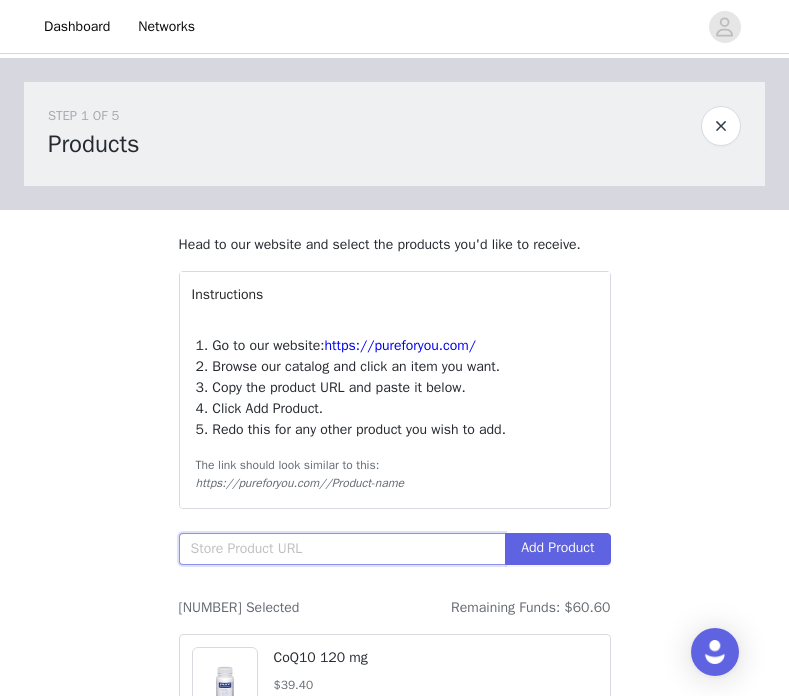 click at bounding box center (342, 549) 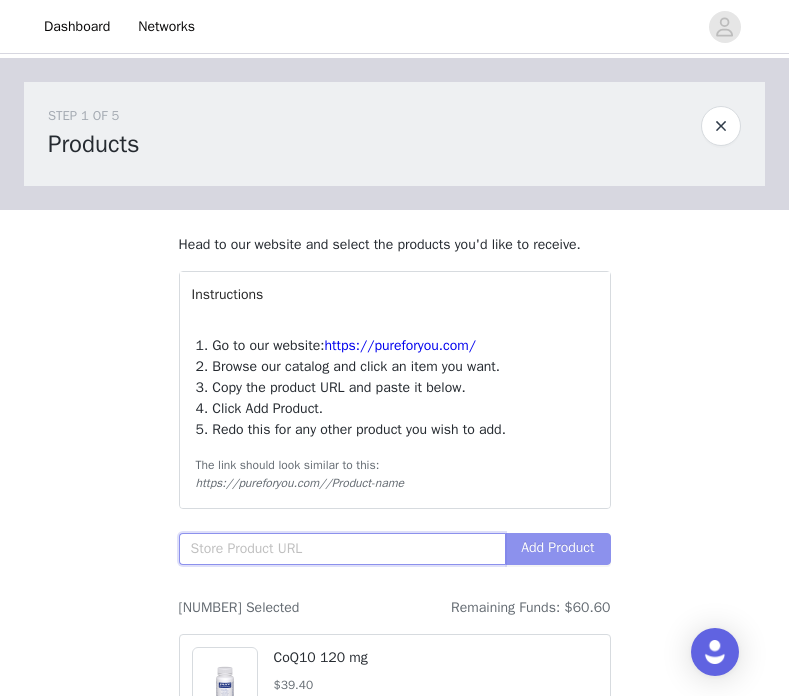 paste on "https://smartq.pureforyou.com/products/40638309761058/prenatal-nutrients" 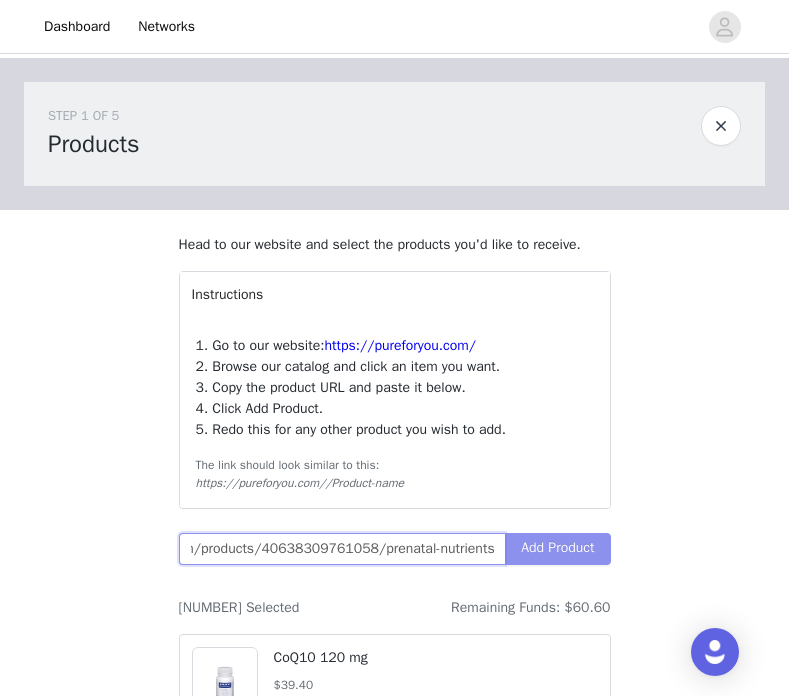 type on "https://smartq.pureforyou.com/products/40638309761058/prenatal-nutrients" 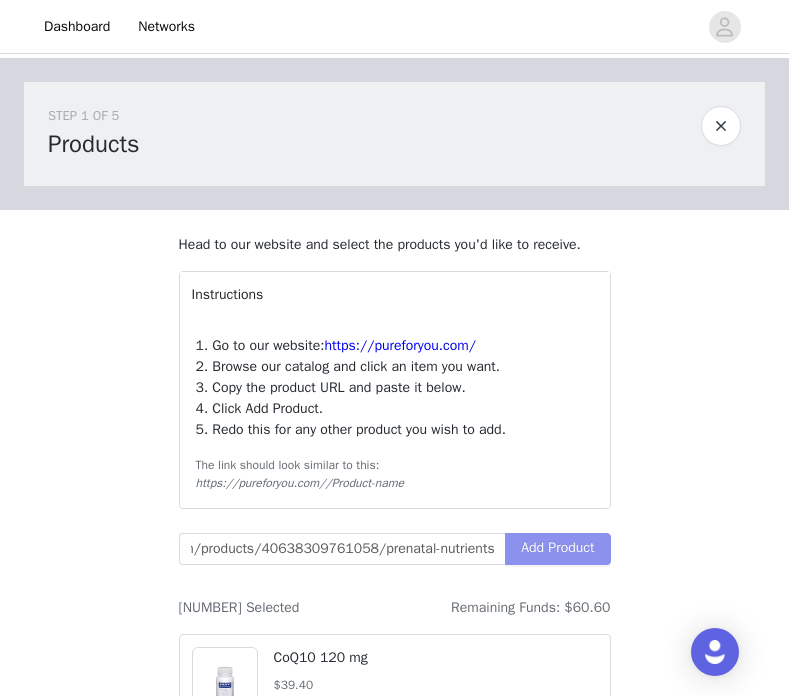 click on "Add Product" at bounding box center (557, 549) 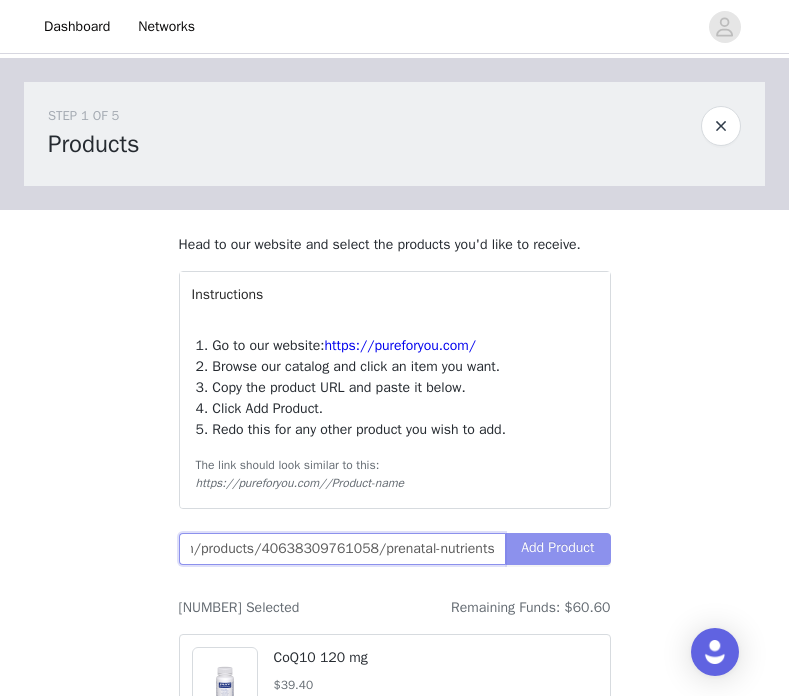 scroll, scrollTop: 0, scrollLeft: 142, axis: horizontal 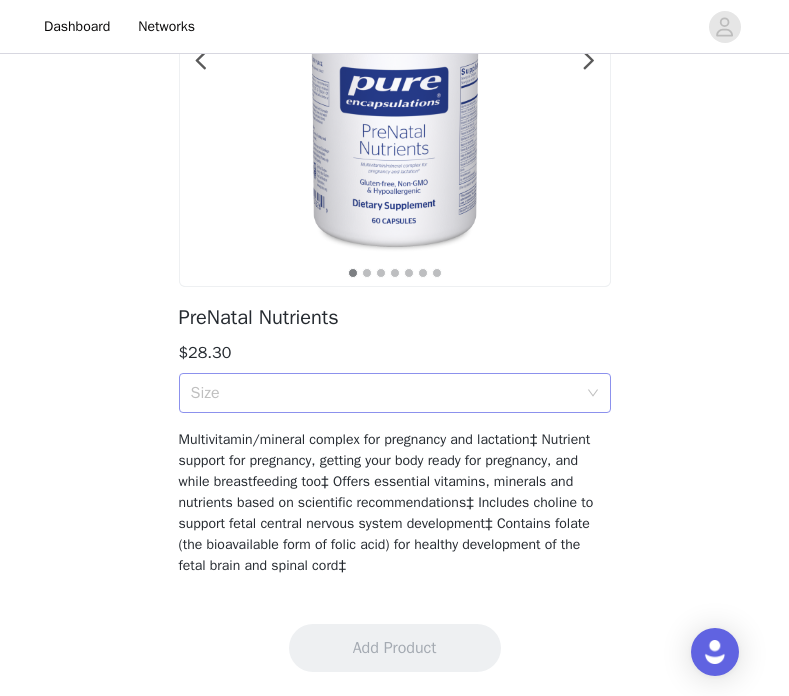 click on "Size" at bounding box center (384, 393) 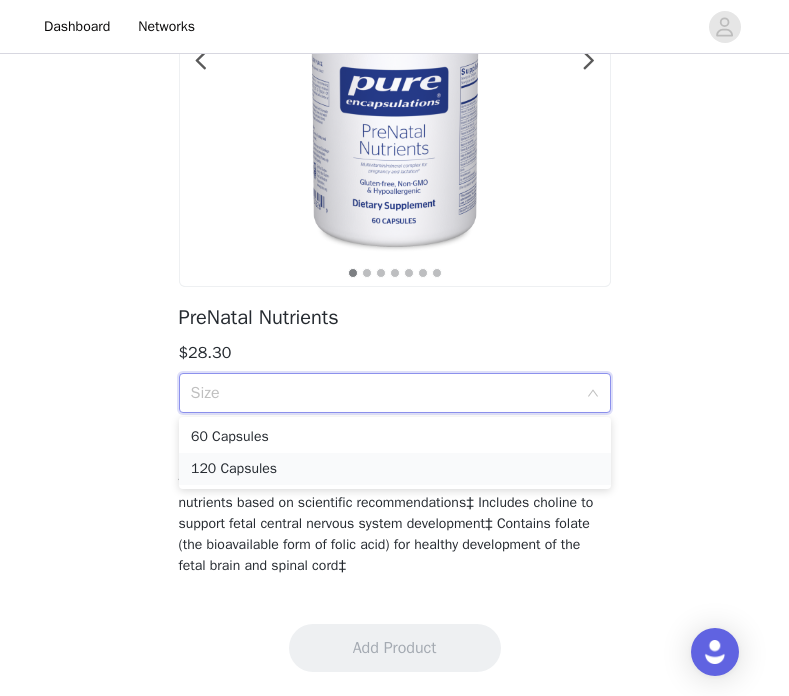 click on "120 Capsules" at bounding box center [395, 469] 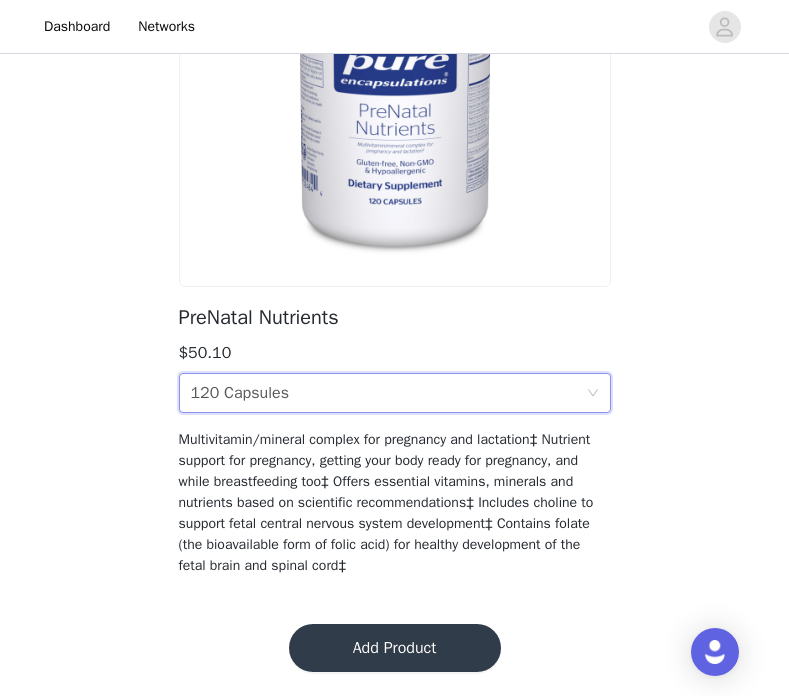 click on "Add Product" at bounding box center (395, 648) 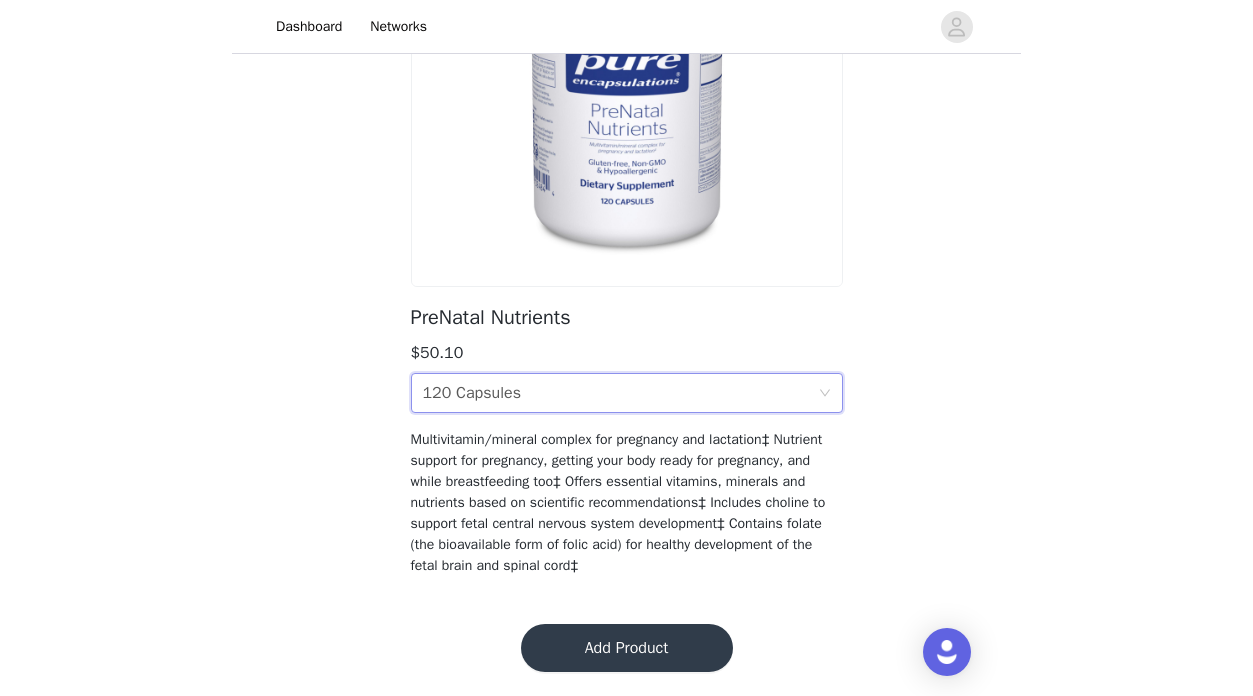 scroll, scrollTop: 0, scrollLeft: 0, axis: both 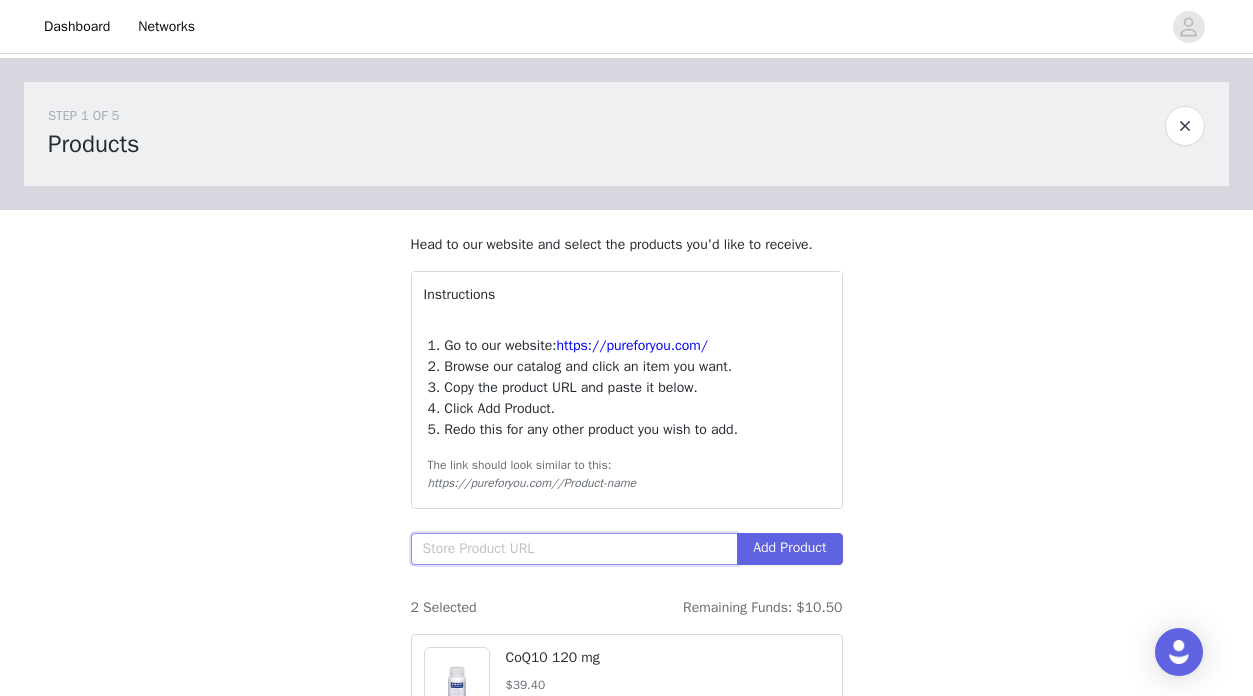 click at bounding box center (574, 549) 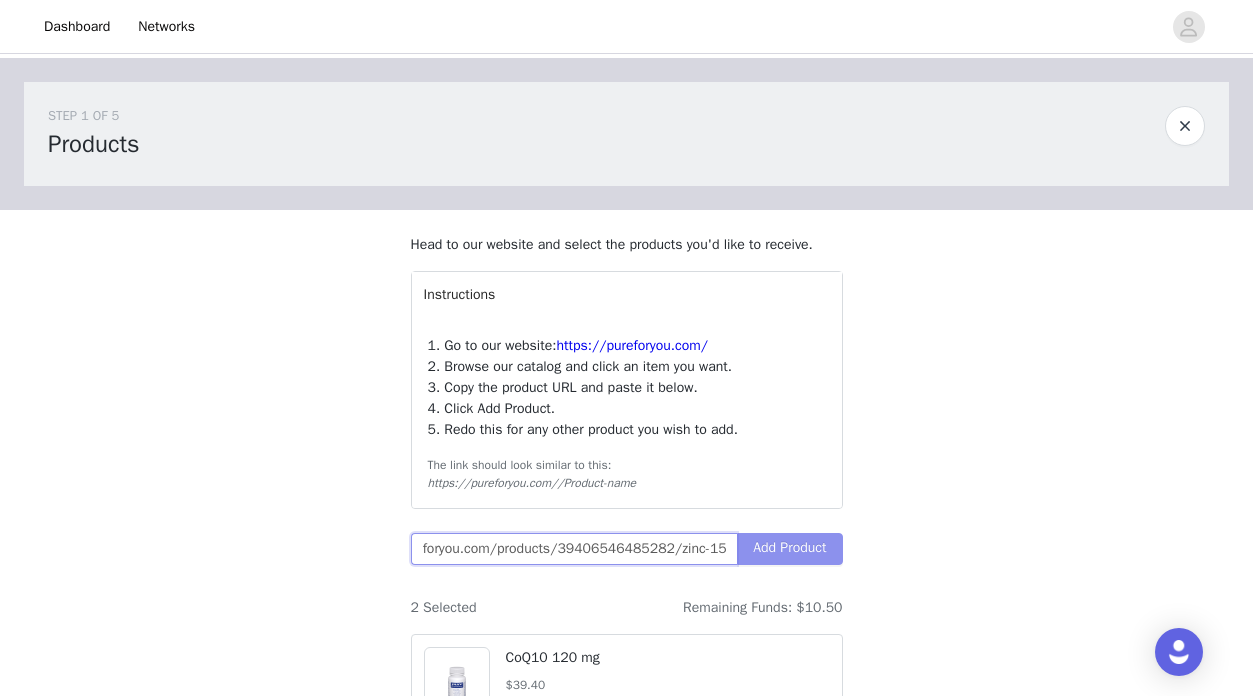 type on "https://smartq.pureforyou.com/products/39406546485282/zinc-15" 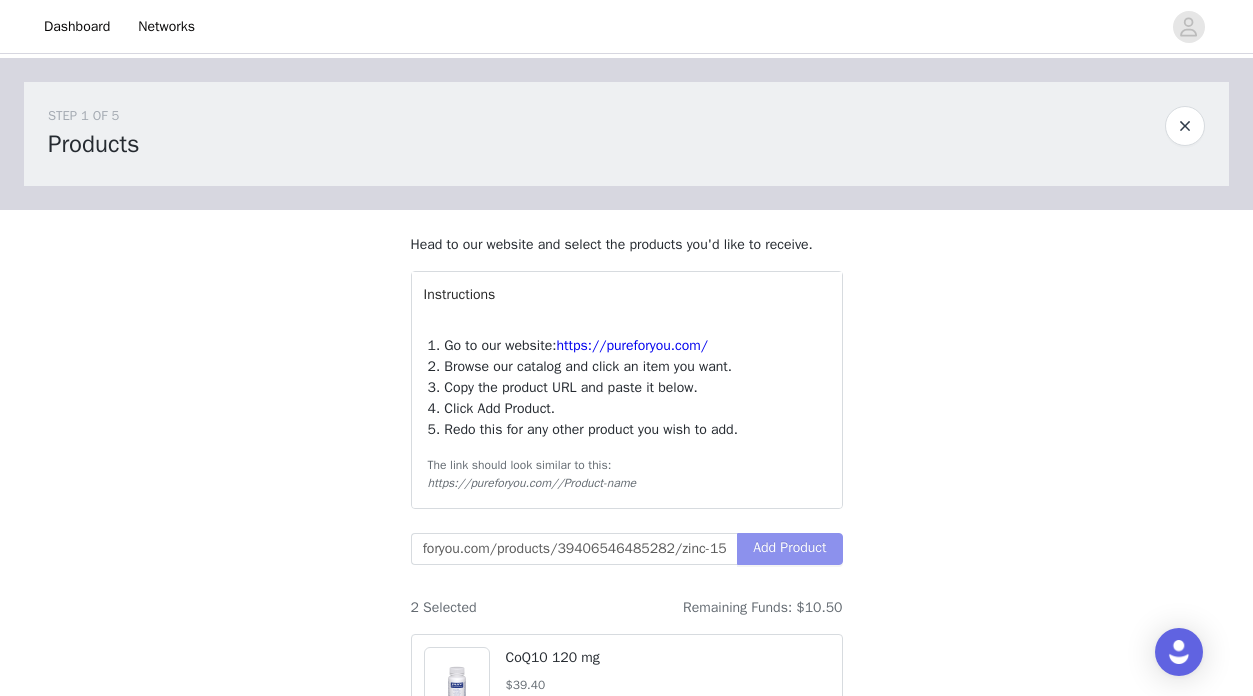 click on "Add Product" at bounding box center (789, 549) 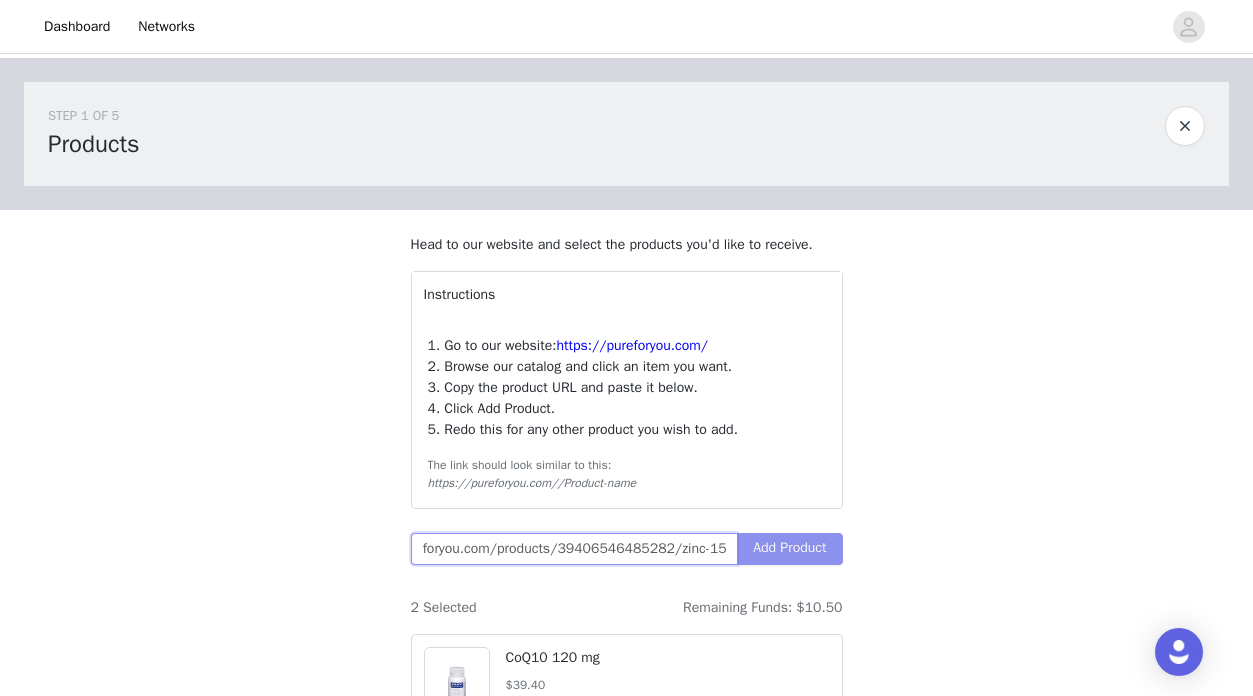 scroll, scrollTop: 0, scrollLeft: 76, axis: horizontal 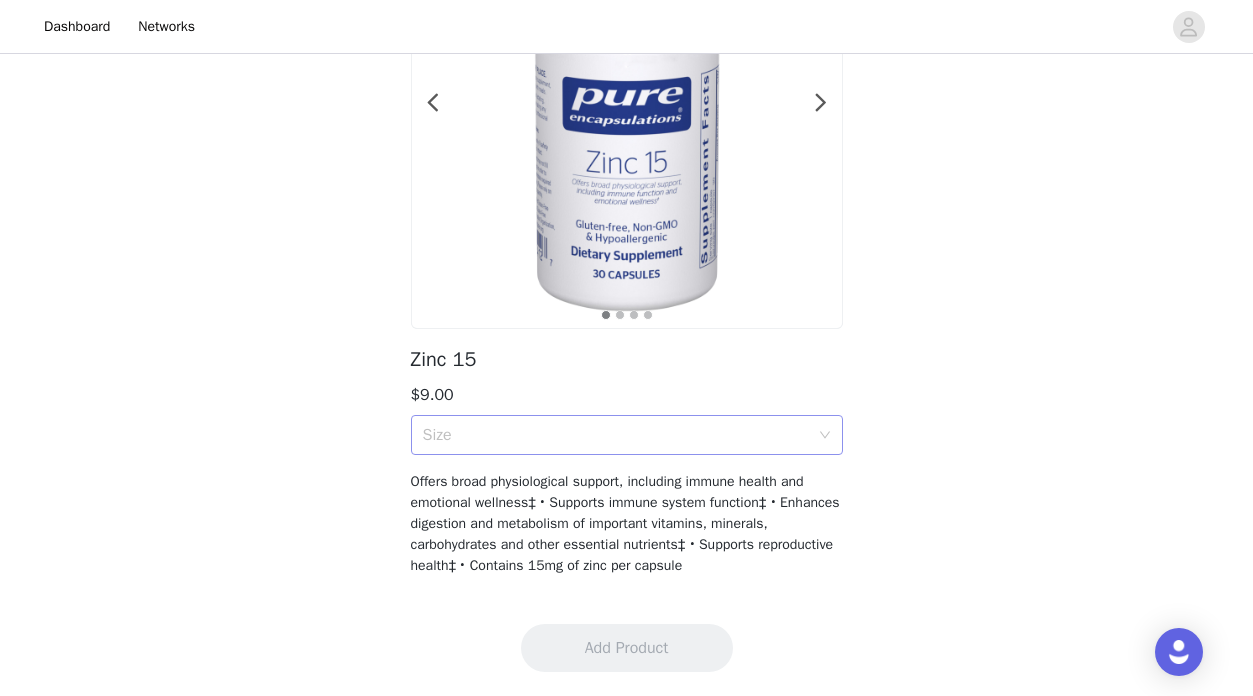 click on "Size" at bounding box center (616, 435) 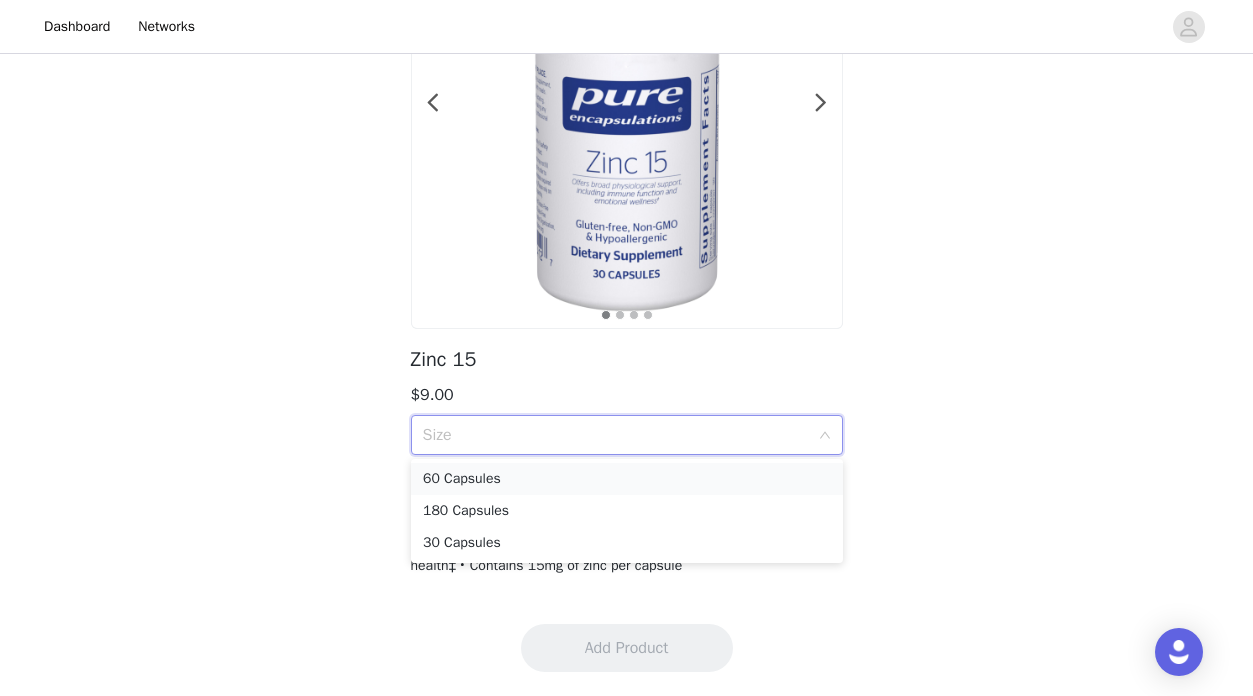 click on "60 Capsules" at bounding box center [627, 479] 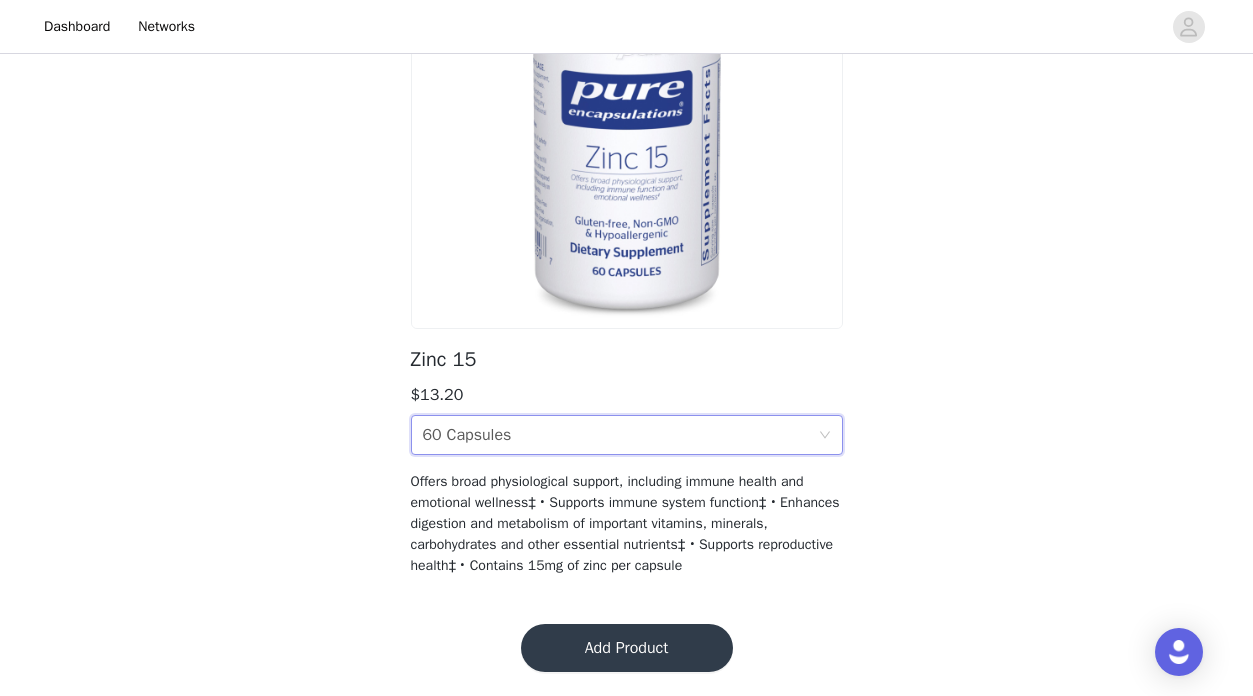 click on "Size 60 Capsules" at bounding box center [627, 435] 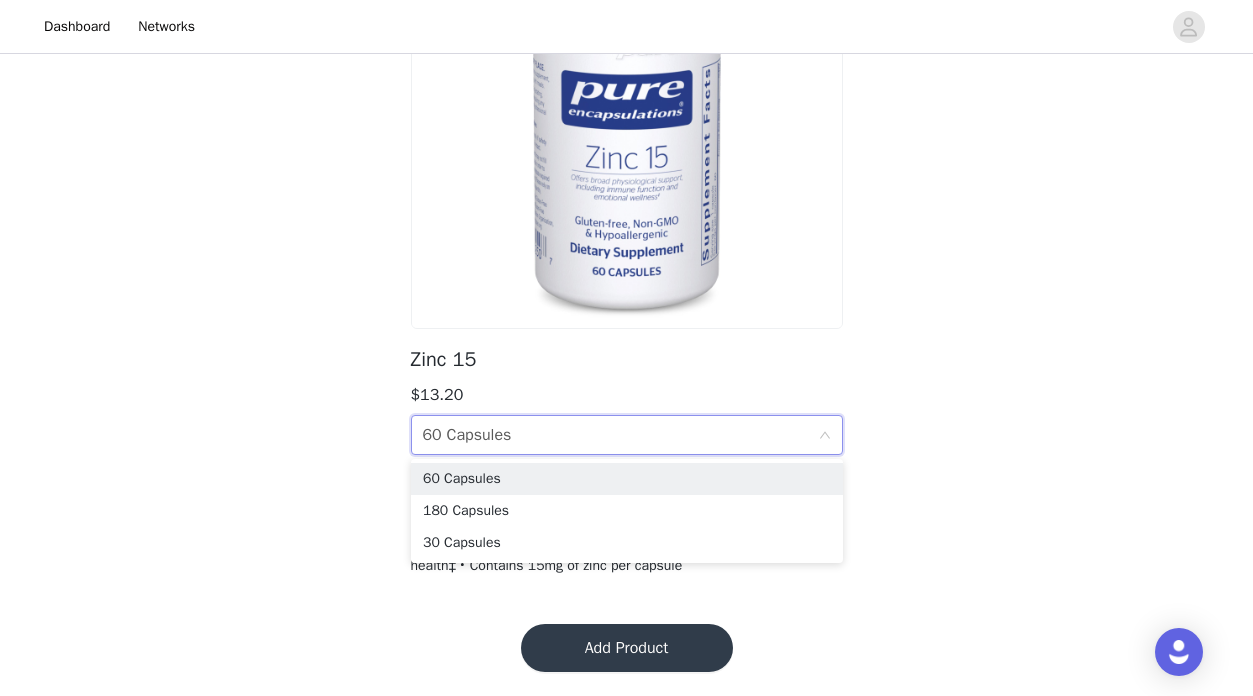 click on "Size 60 Capsules" at bounding box center [620, 435] 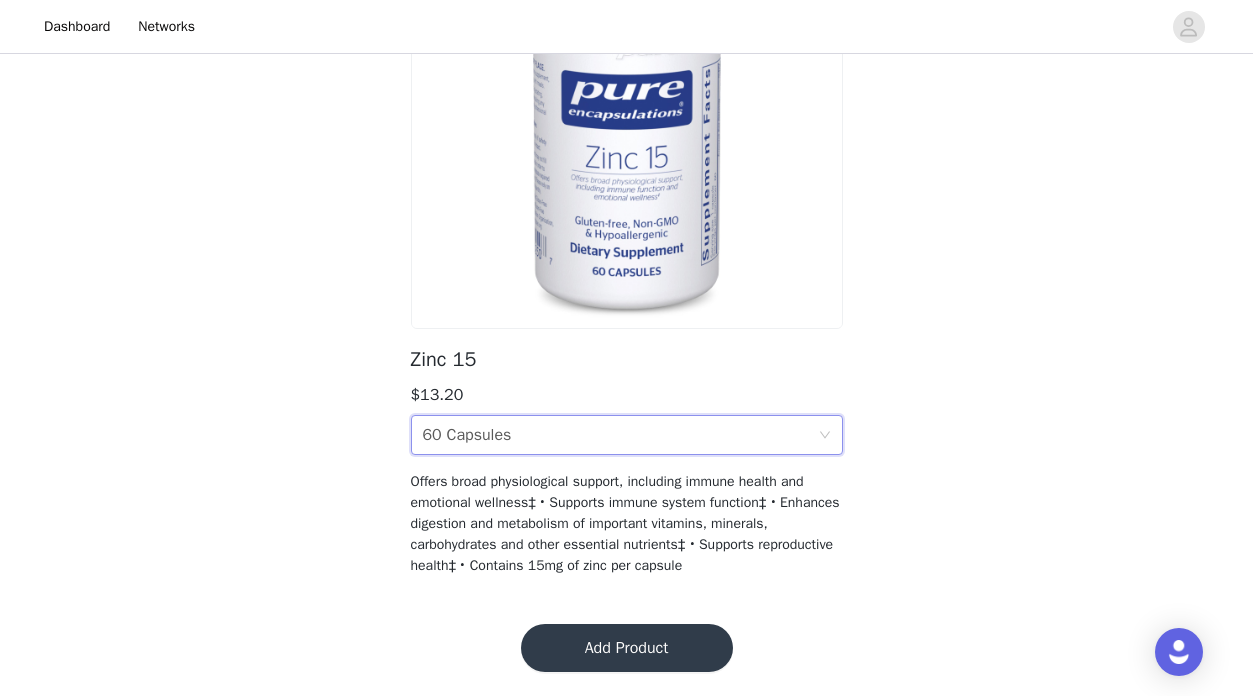 click on "Size 60 Capsules" at bounding box center [620, 435] 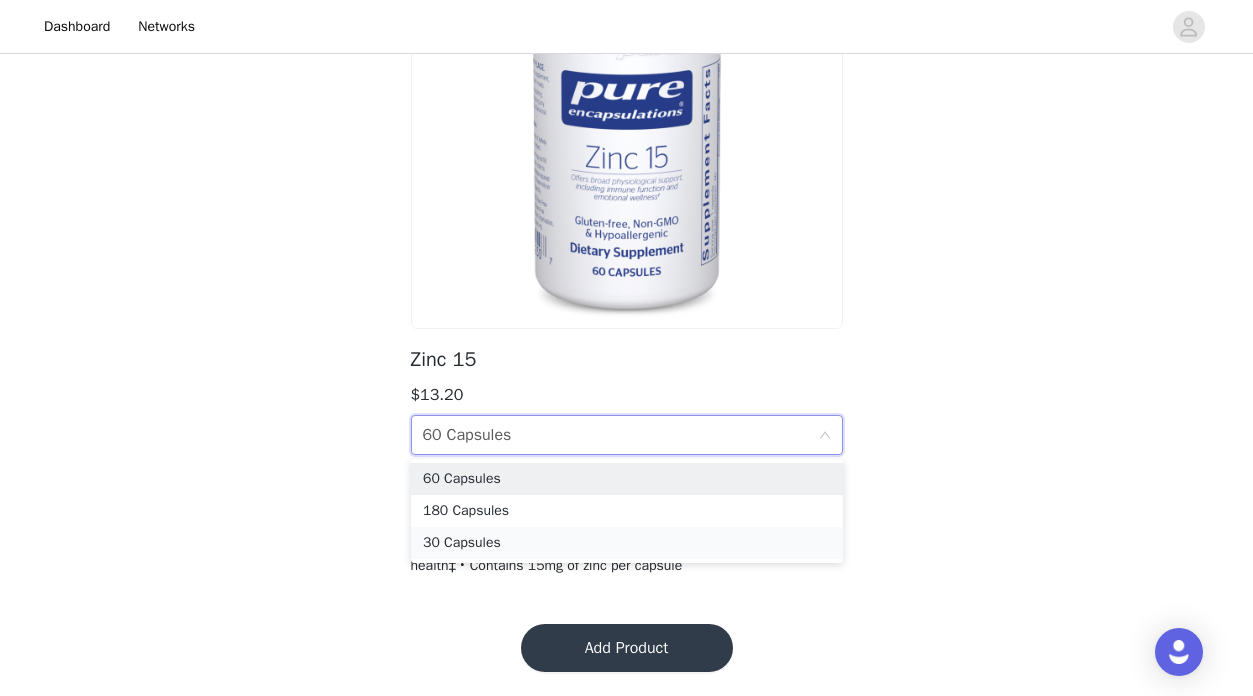 click on "30 Capsules" at bounding box center [627, 543] 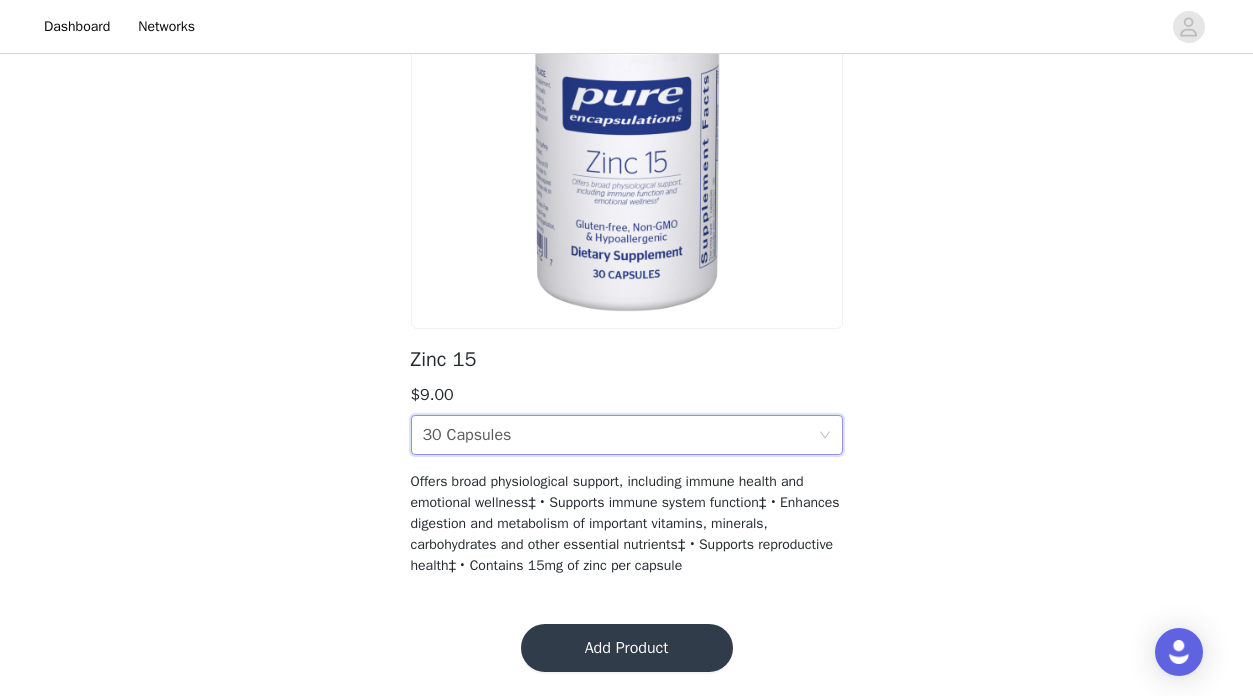 click on "Add Product" at bounding box center (627, 648) 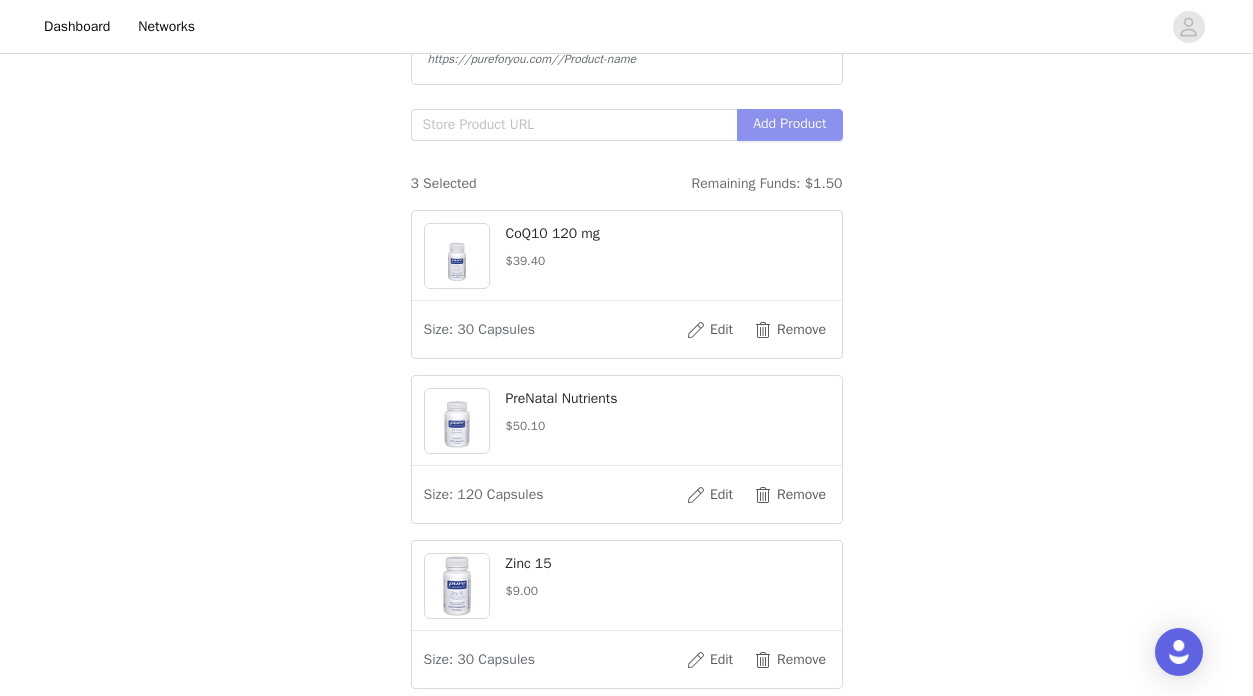 scroll, scrollTop: 621, scrollLeft: 0, axis: vertical 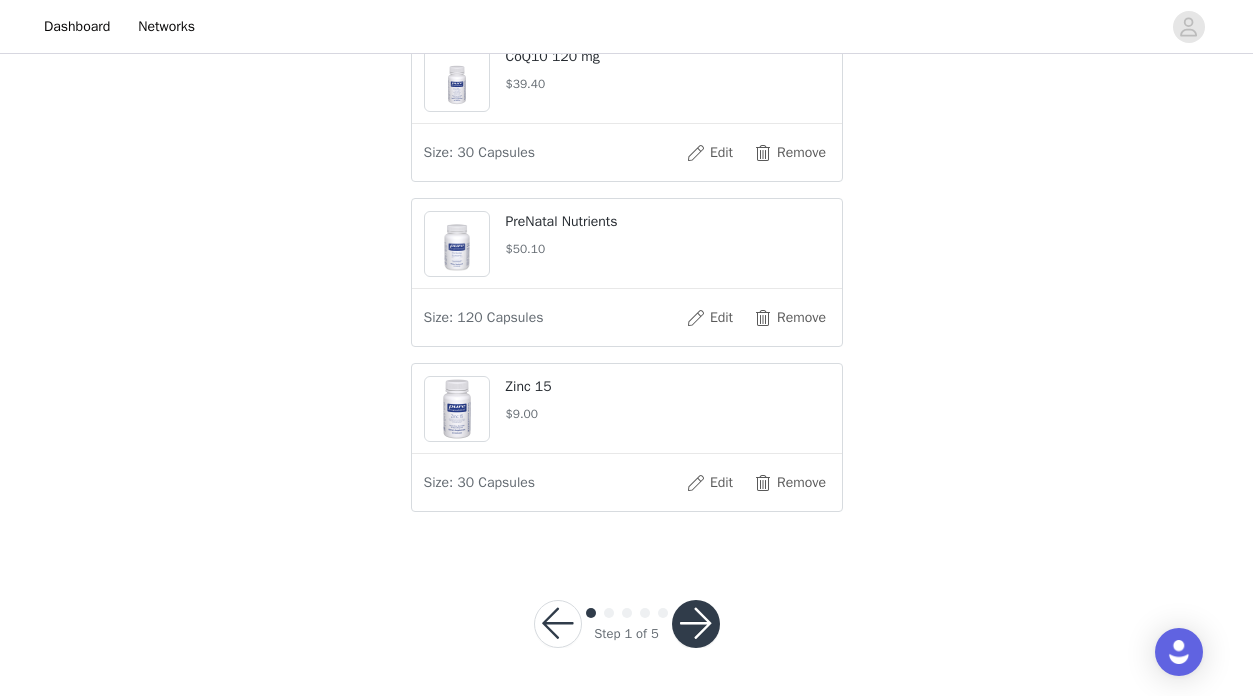 click at bounding box center [696, 624] 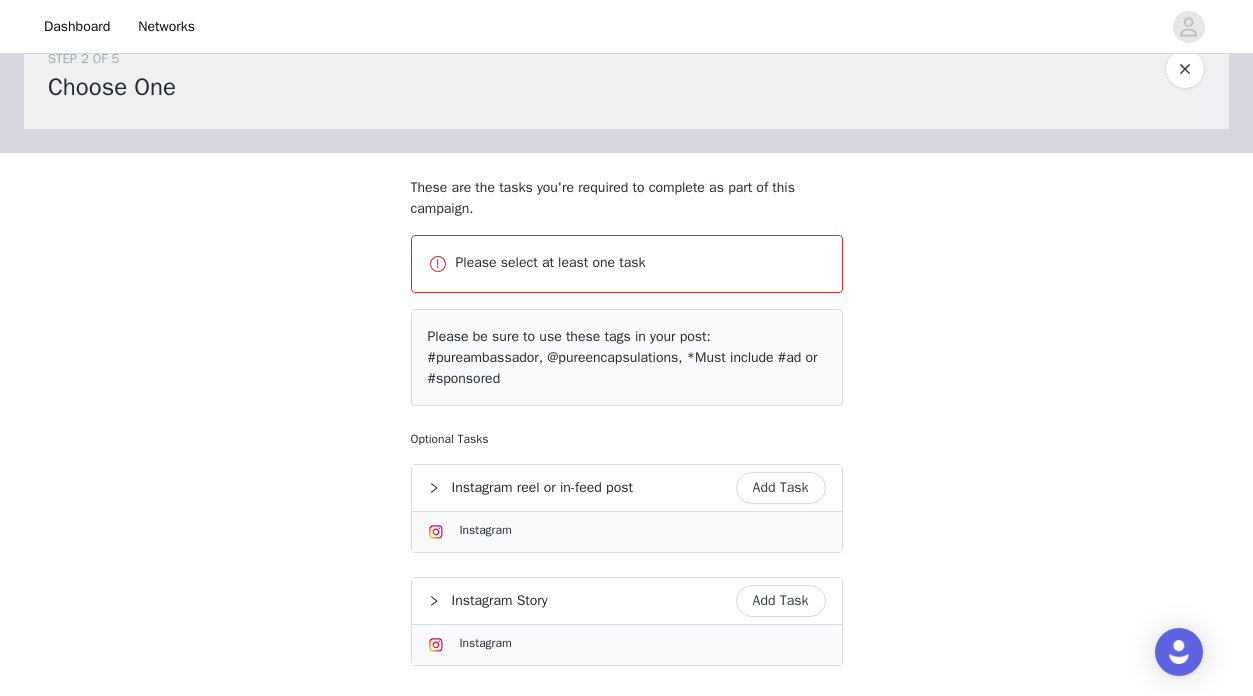 scroll, scrollTop: 71, scrollLeft: 0, axis: vertical 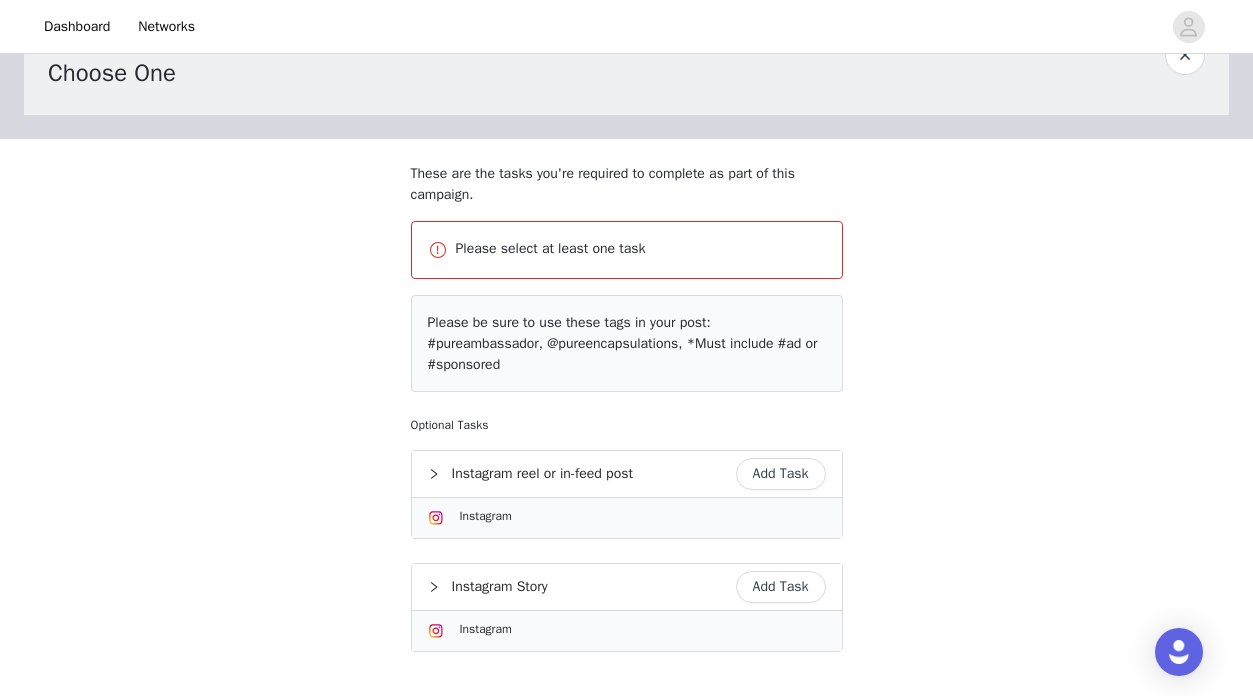 click on "Add Task" at bounding box center (781, 587) 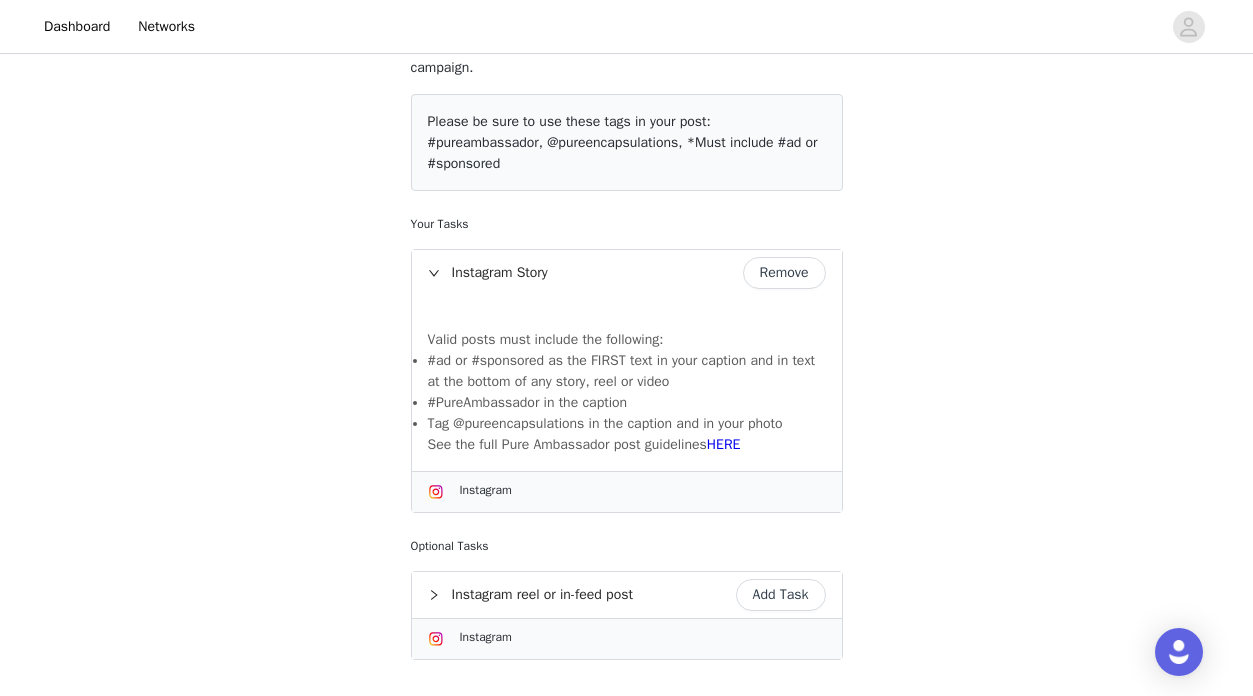 scroll, scrollTop: 353, scrollLeft: 0, axis: vertical 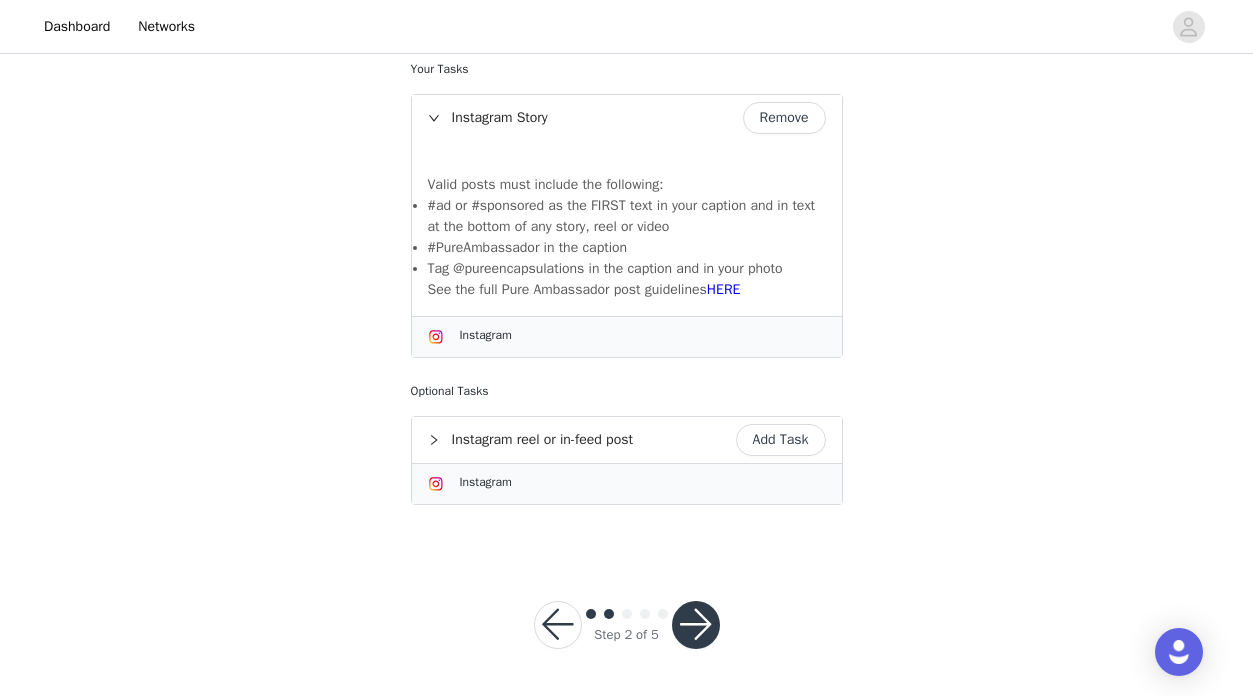 click at bounding box center (696, 625) 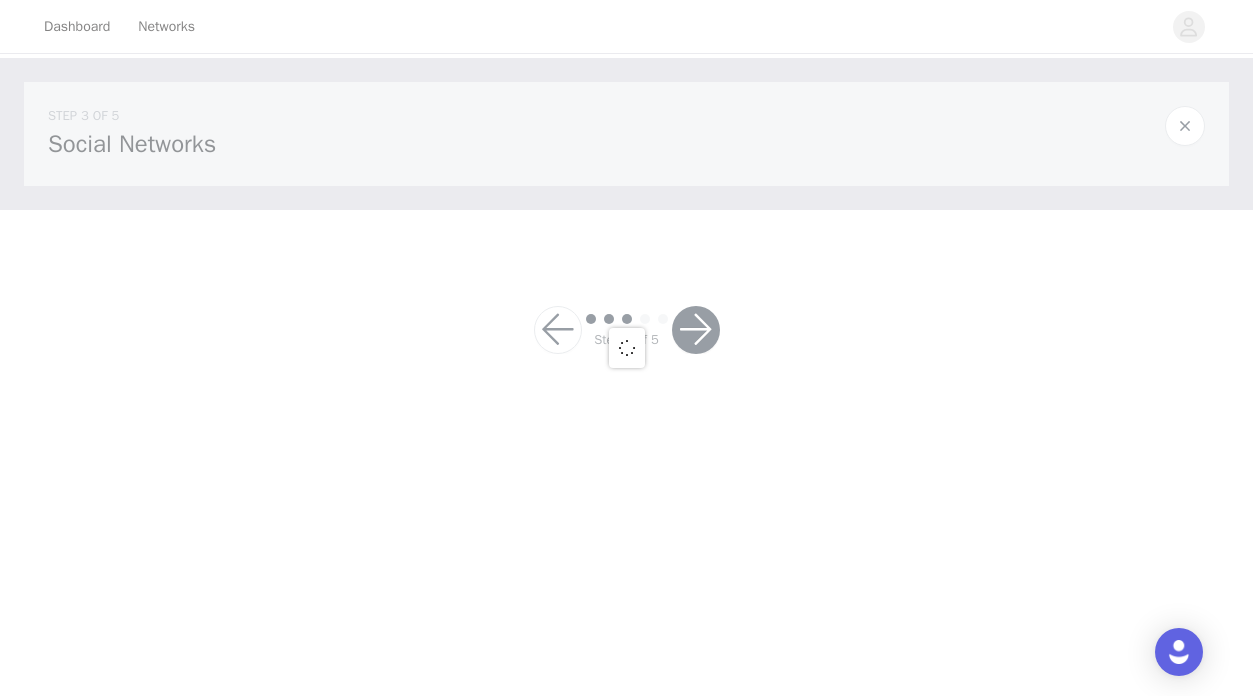 scroll, scrollTop: 0, scrollLeft: 0, axis: both 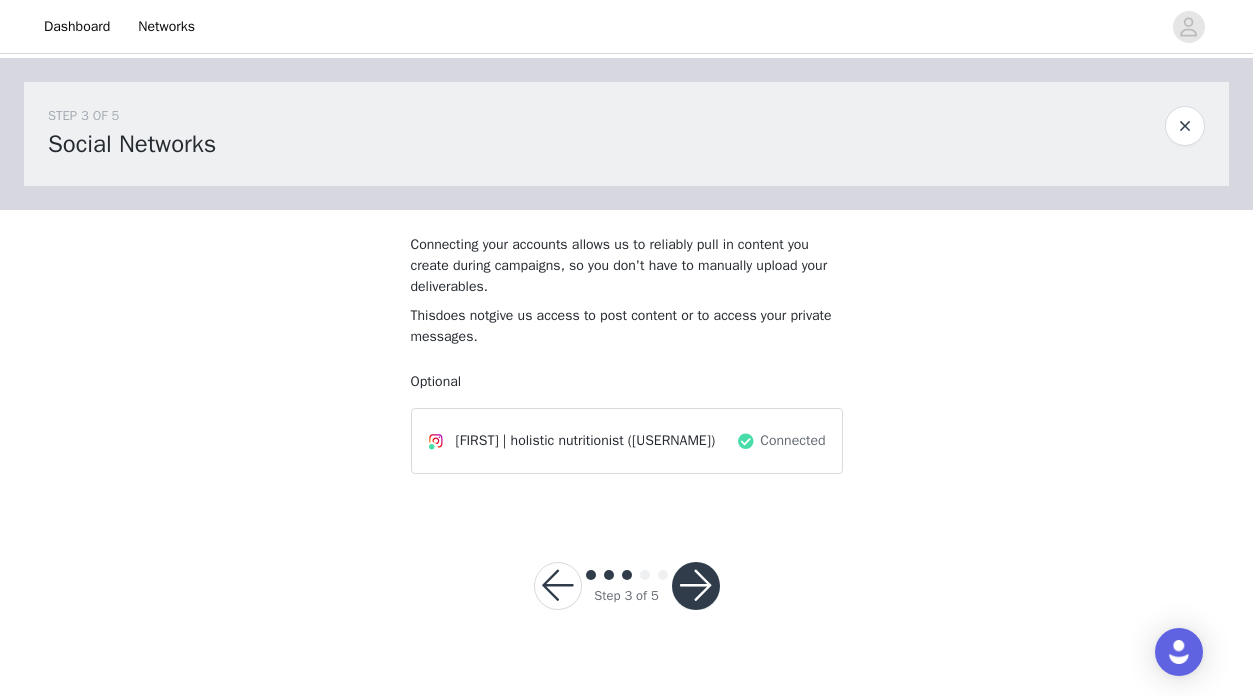 click at bounding box center [696, 586] 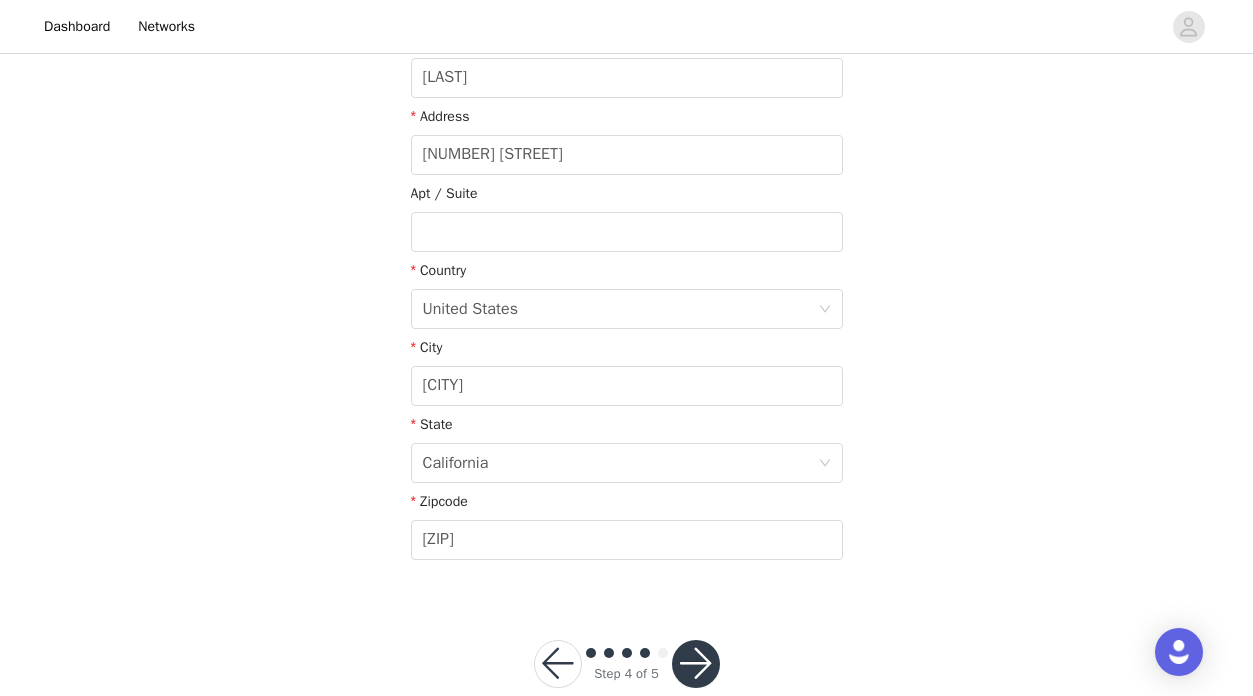 scroll, scrollTop: 500, scrollLeft: 0, axis: vertical 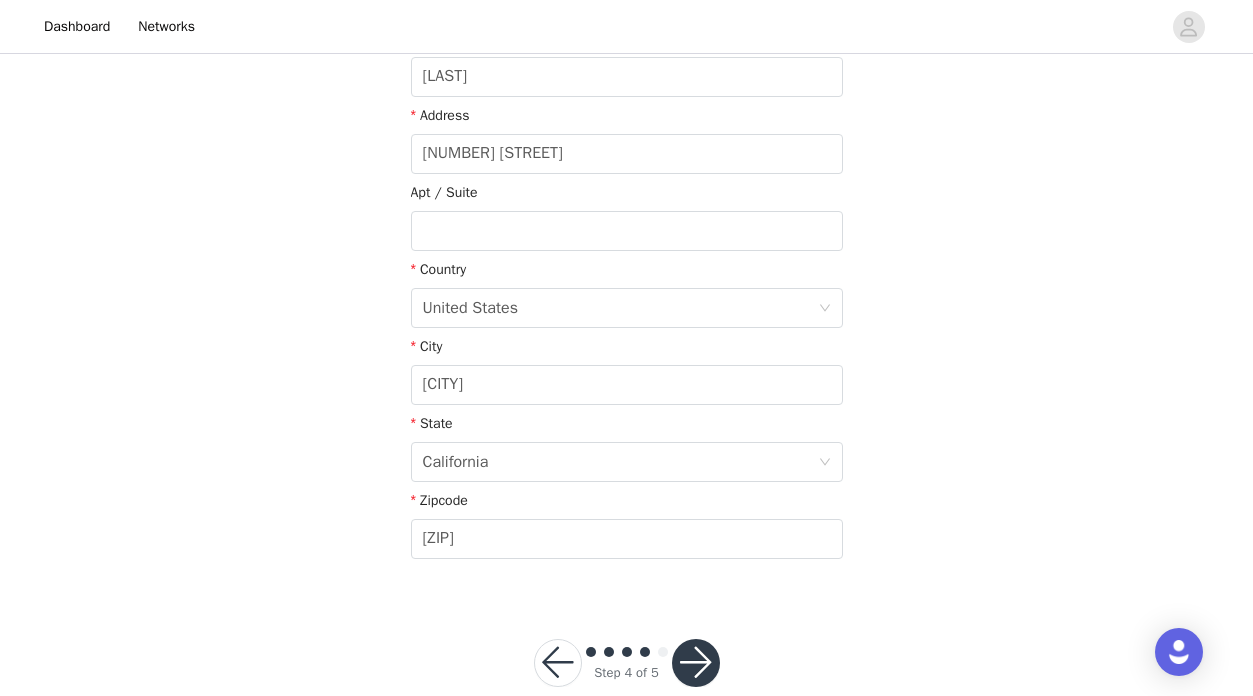 click at bounding box center (696, 663) 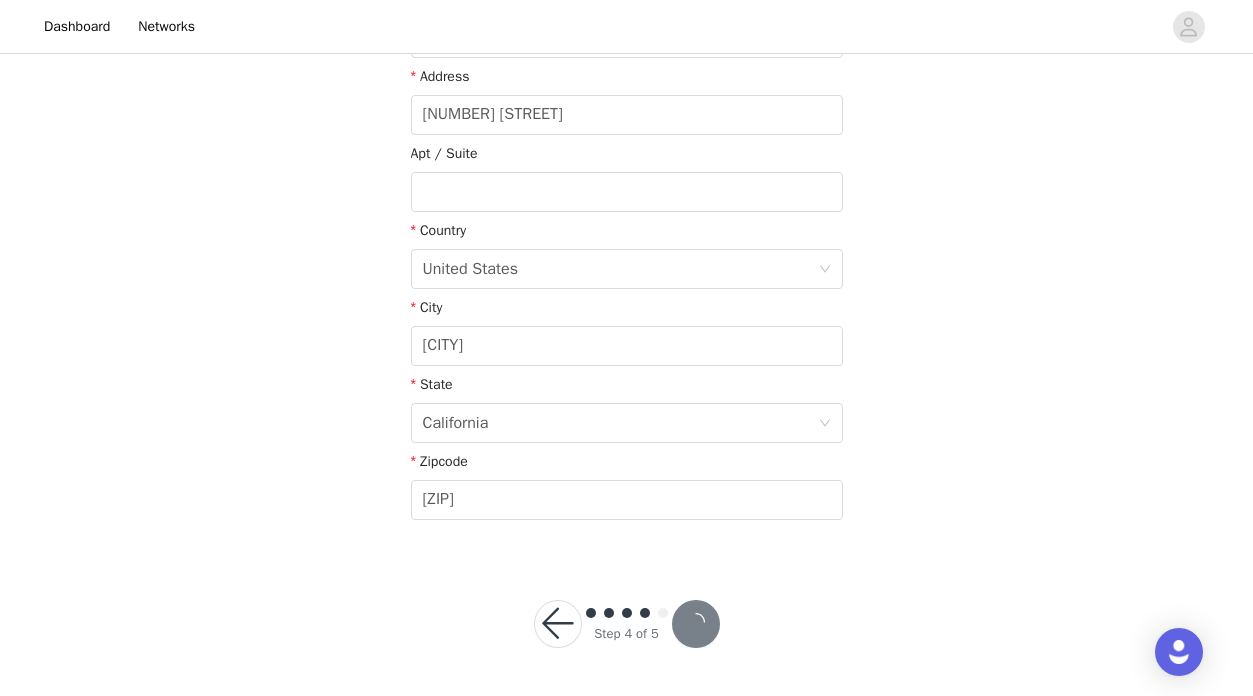 scroll, scrollTop: 426, scrollLeft: 0, axis: vertical 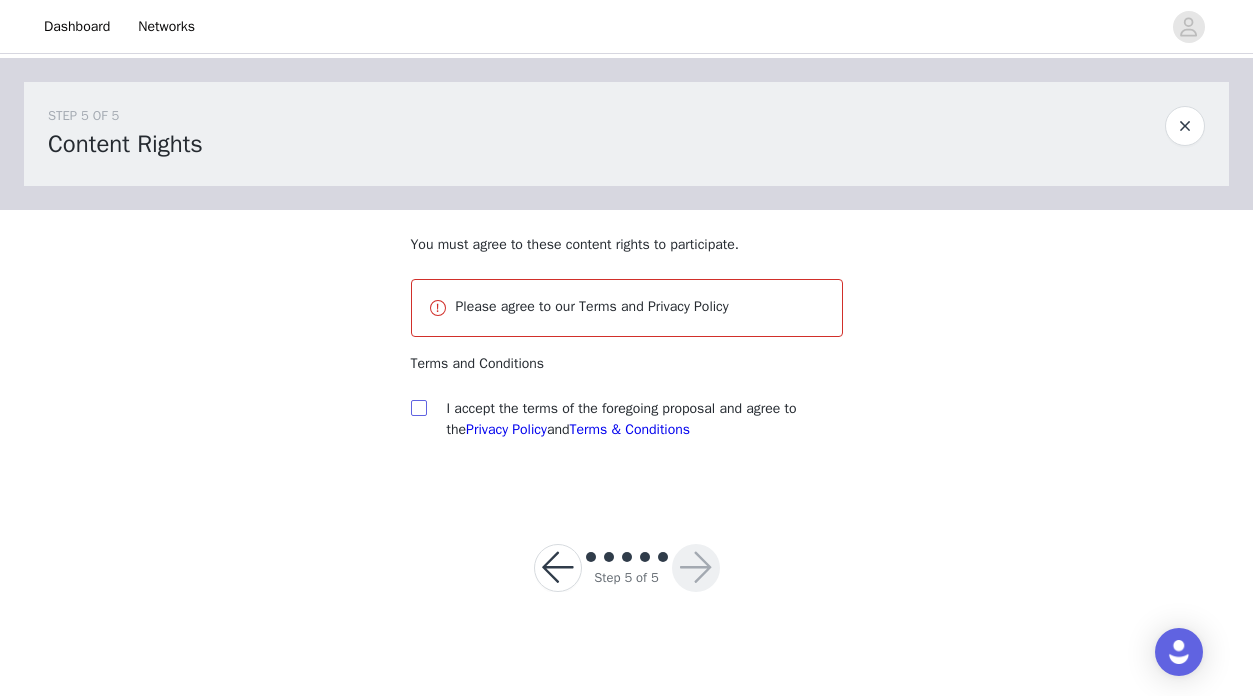 click at bounding box center (418, 407) 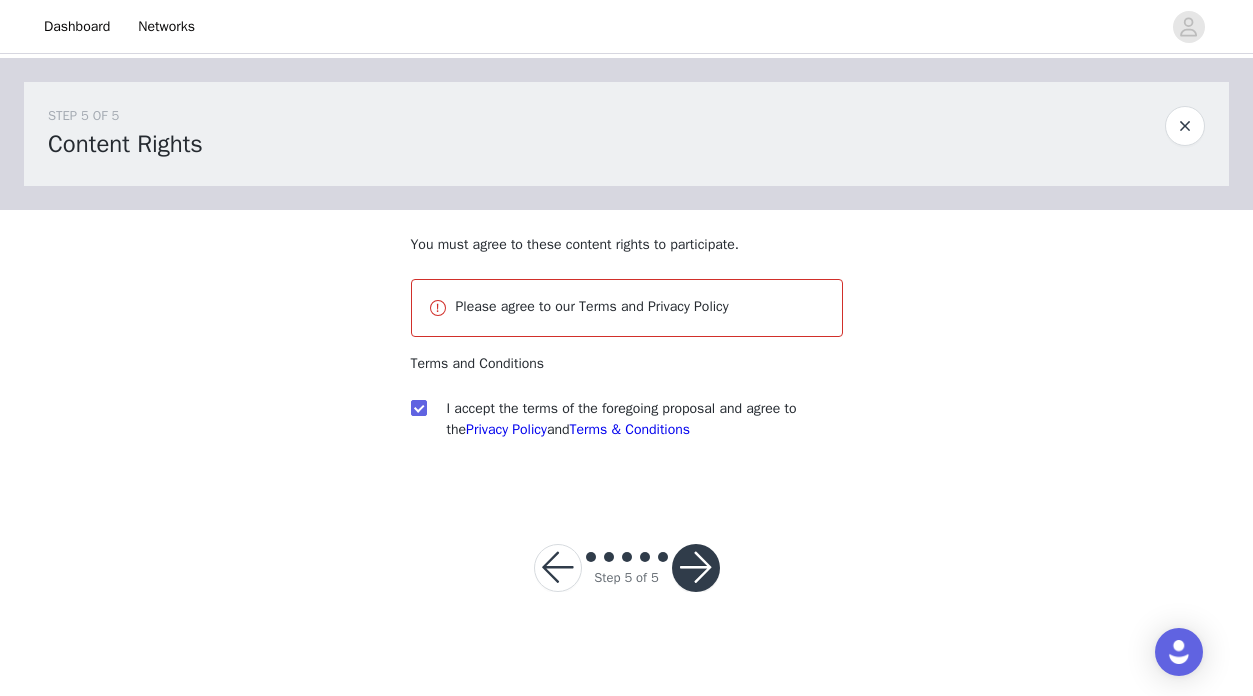 click at bounding box center [696, 568] 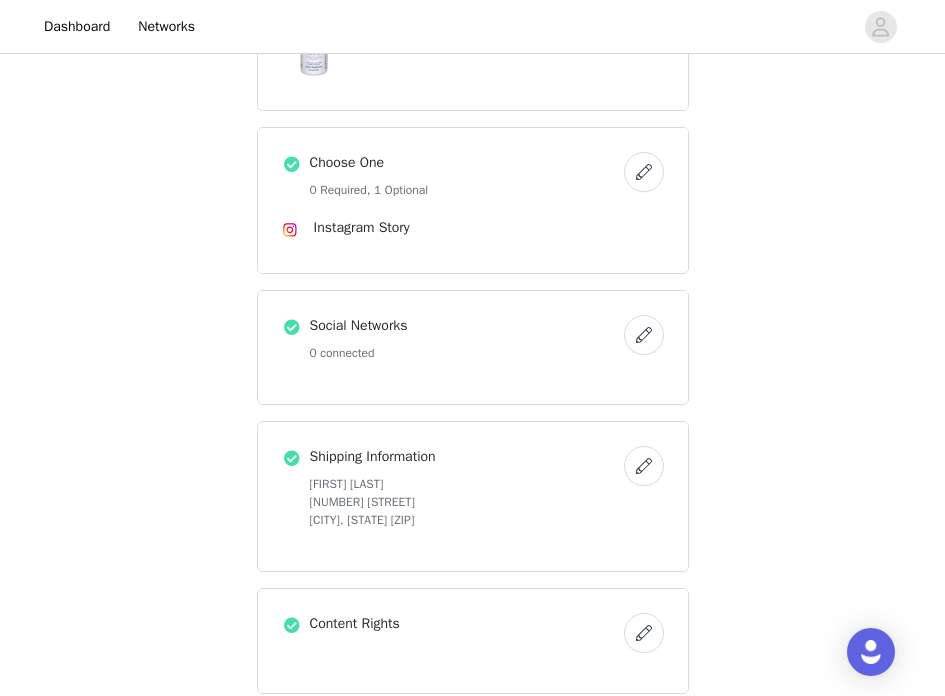 scroll, scrollTop: 590, scrollLeft: 0, axis: vertical 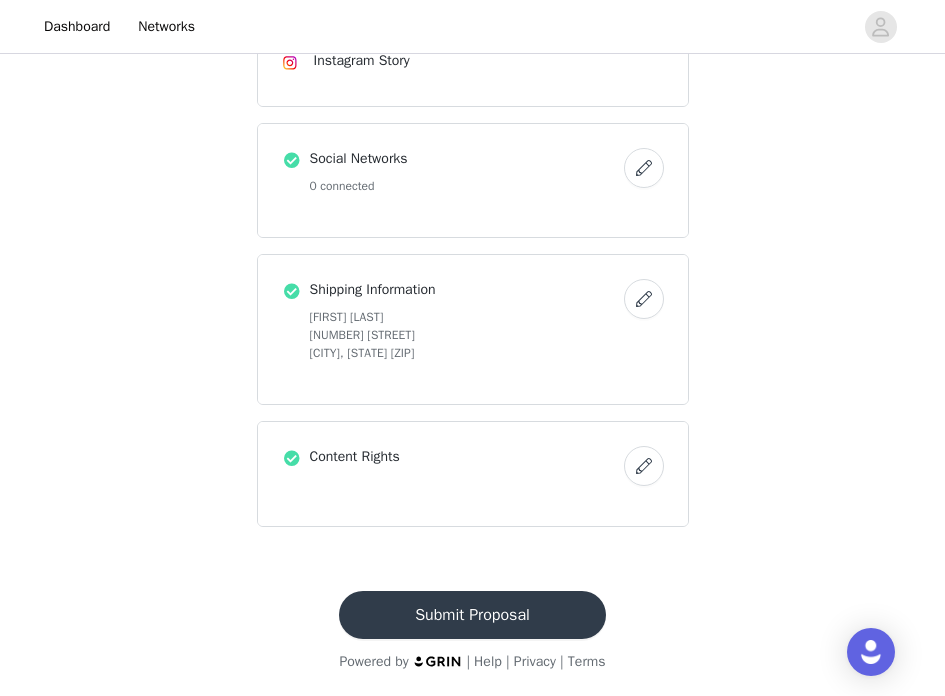 click on "Submit Proposal" at bounding box center [472, 615] 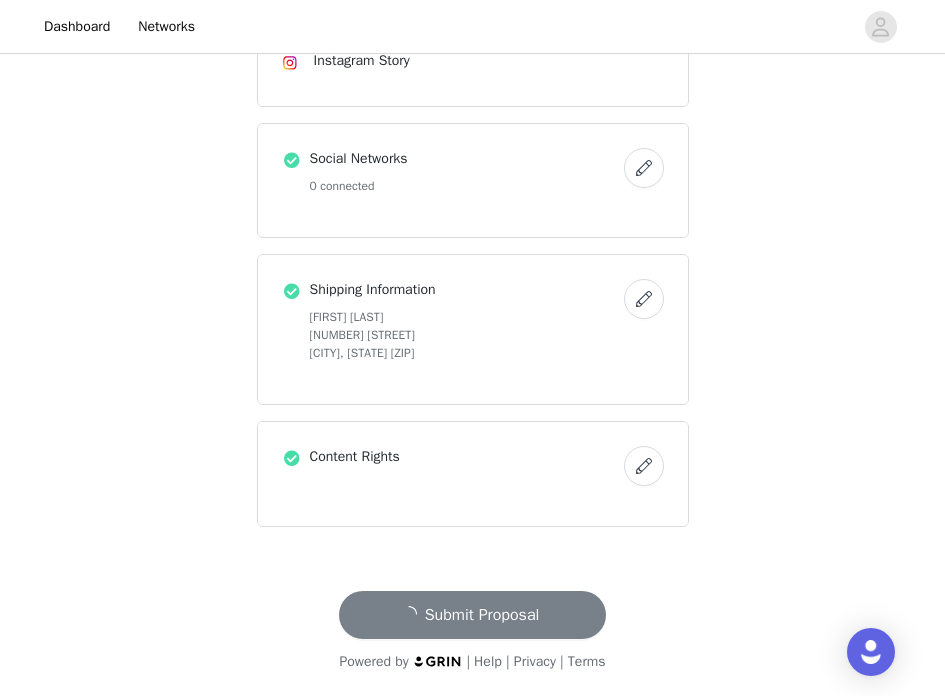 scroll, scrollTop: 0, scrollLeft: 0, axis: both 